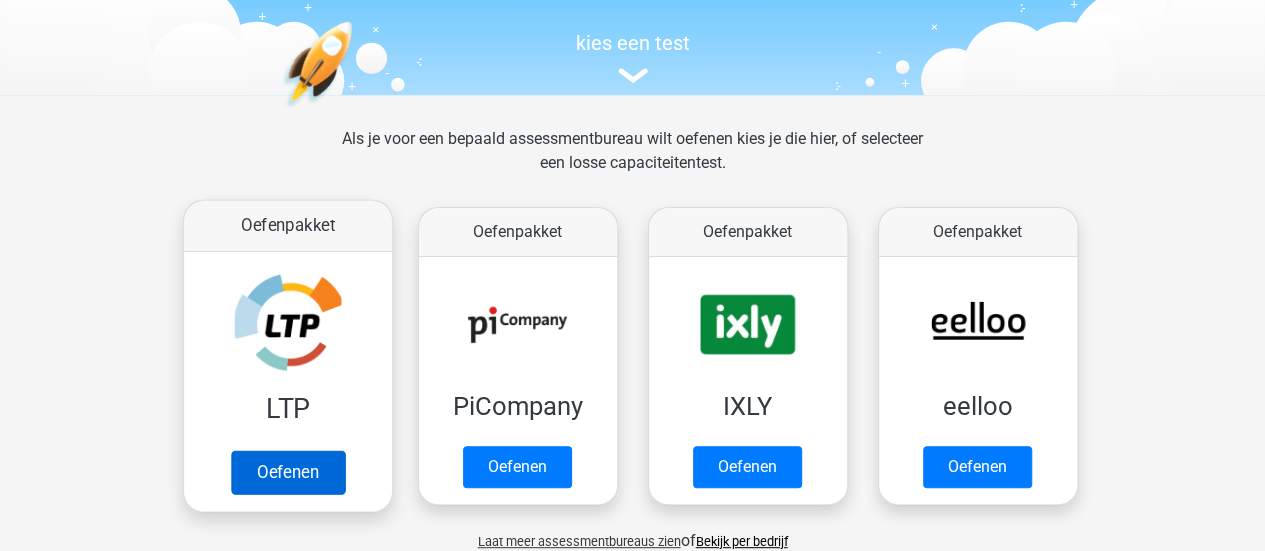 scroll, scrollTop: 192, scrollLeft: 0, axis: vertical 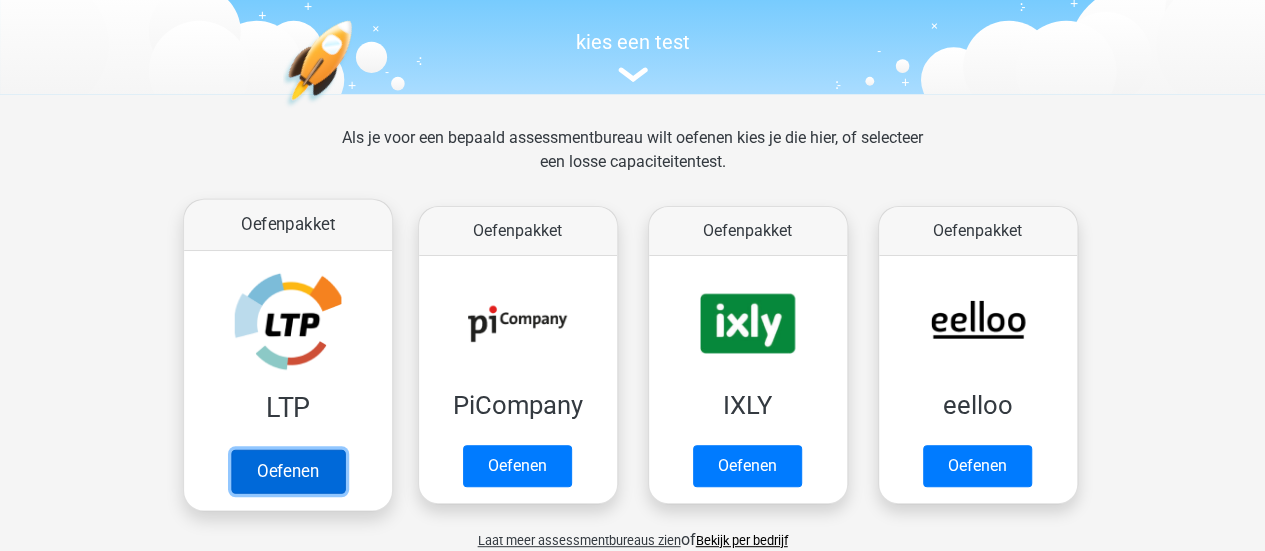 click on "Oefenen" at bounding box center (287, 471) 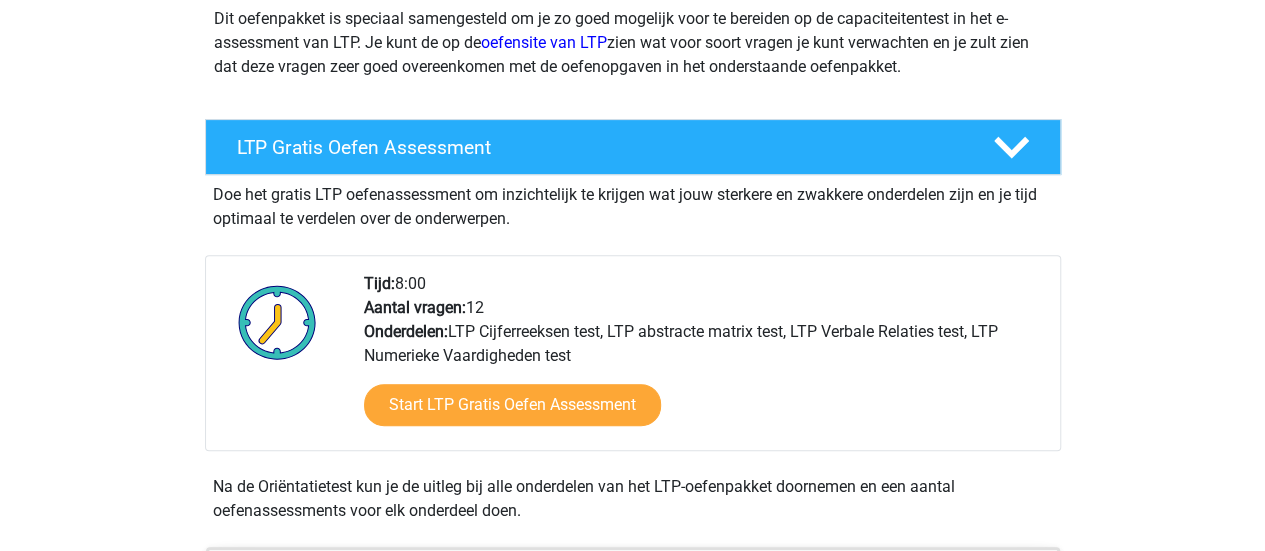 scroll, scrollTop: 259, scrollLeft: 0, axis: vertical 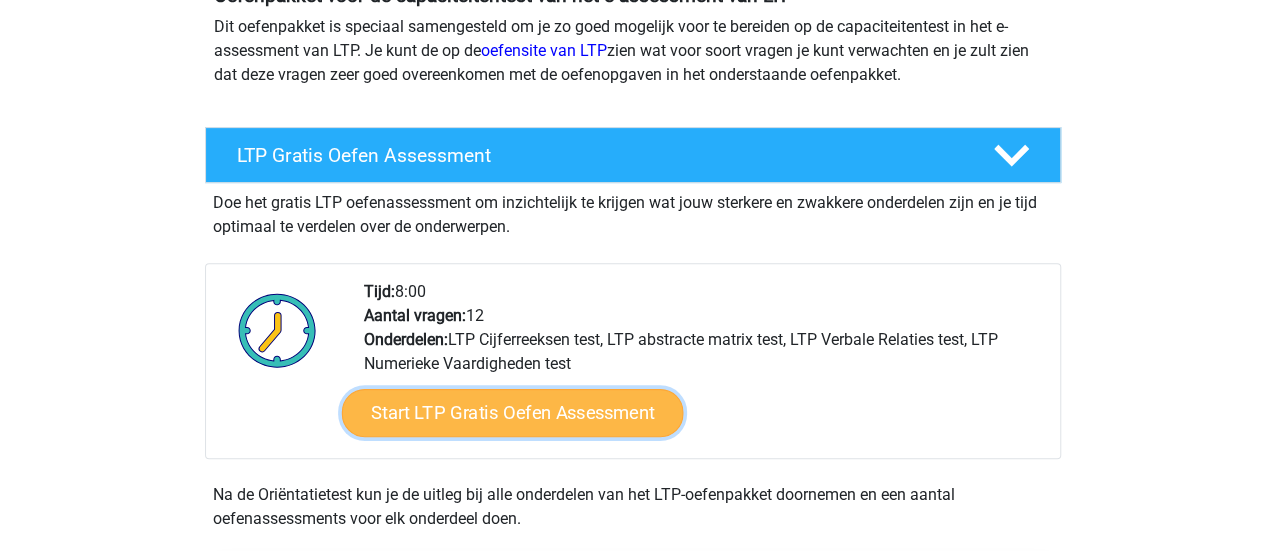 click on "Start LTP Gratis Oefen Assessment" at bounding box center (512, 413) 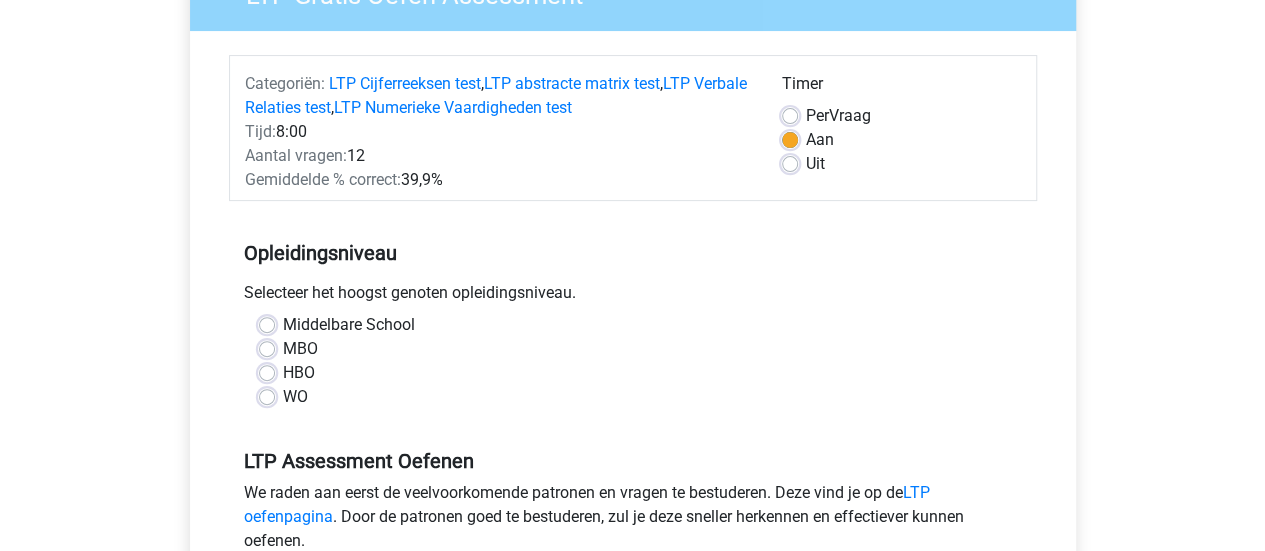 scroll, scrollTop: 208, scrollLeft: 0, axis: vertical 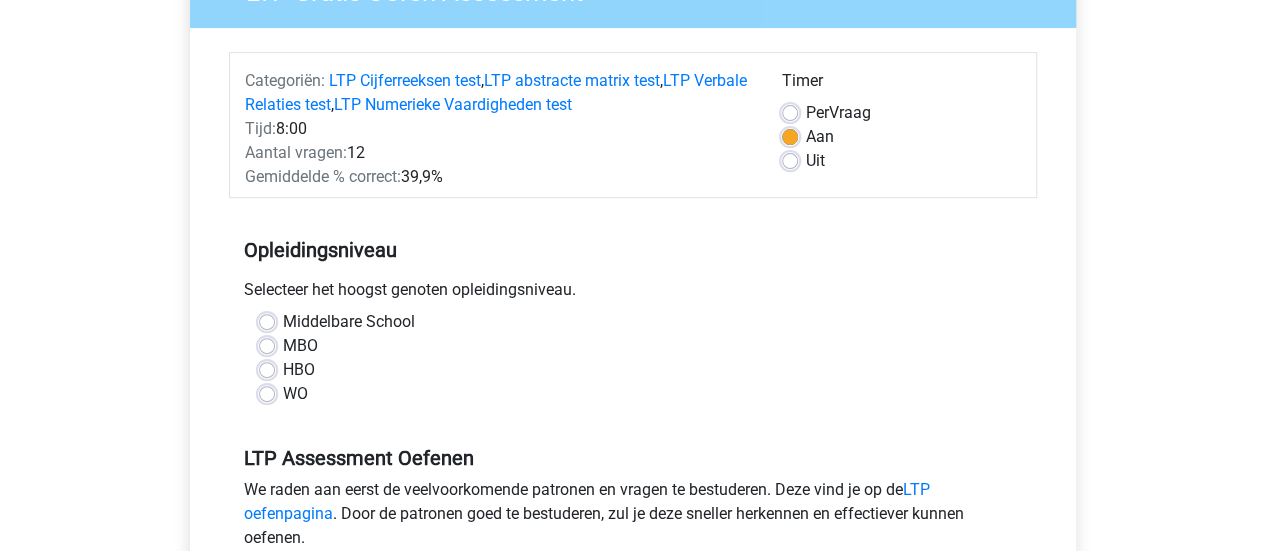 click on "WO" at bounding box center (295, 394) 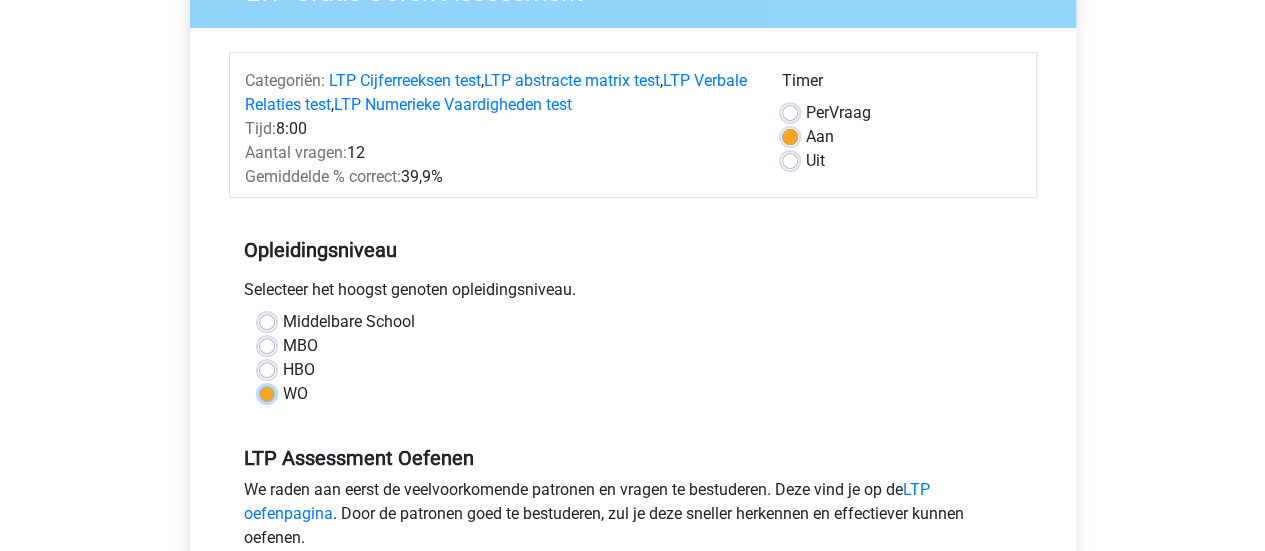 click on "WO" at bounding box center [267, 392] 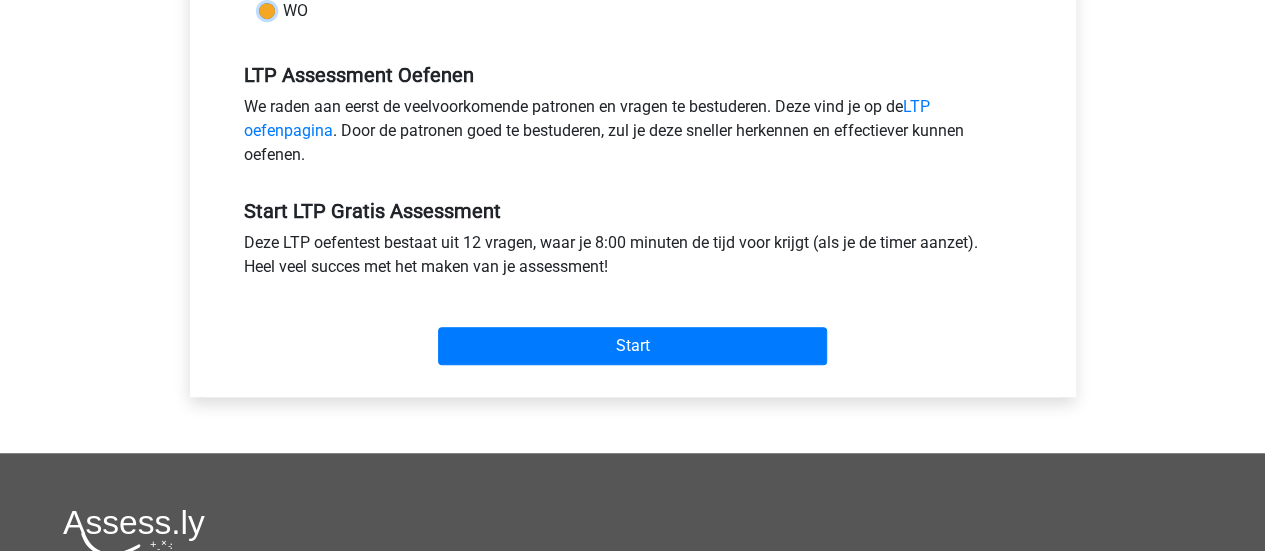 scroll, scrollTop: 592, scrollLeft: 0, axis: vertical 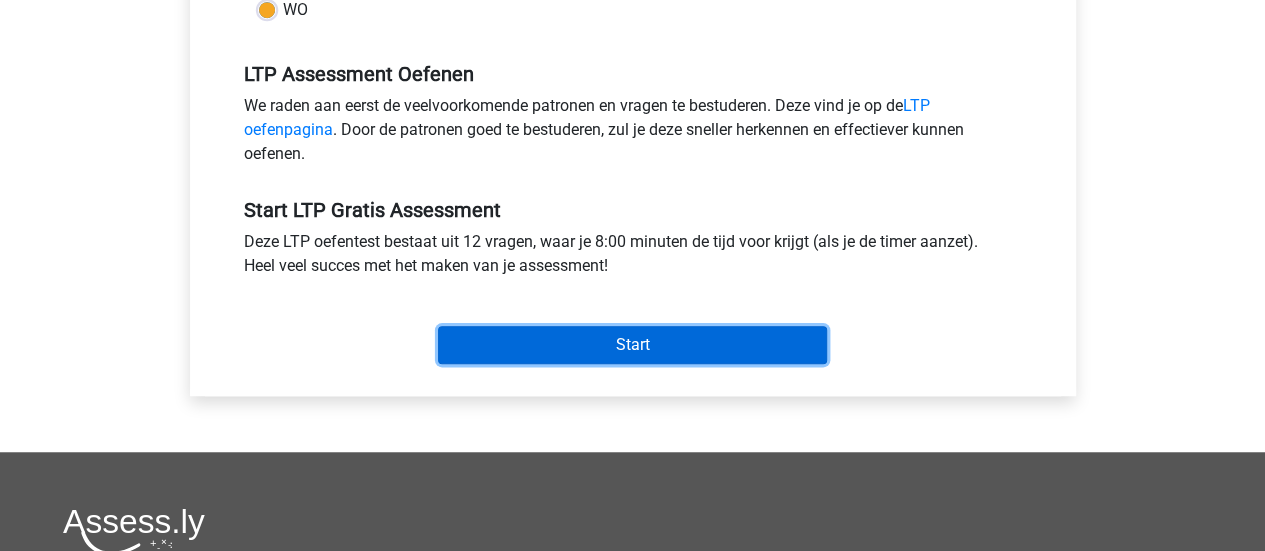 click on "Start" at bounding box center (632, 345) 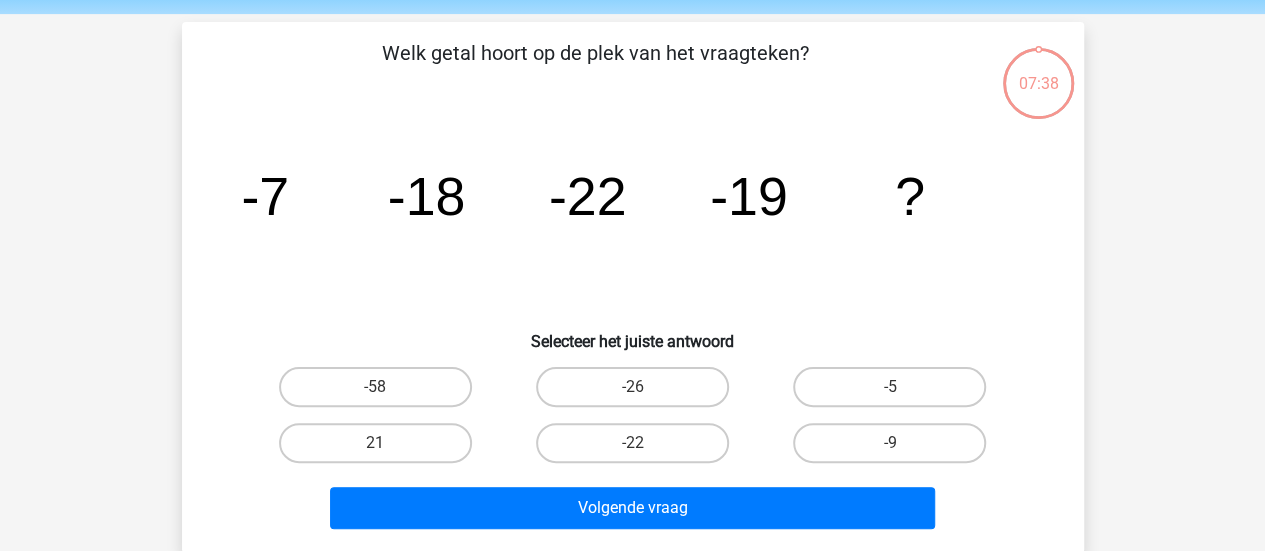 scroll, scrollTop: 73, scrollLeft: 0, axis: vertical 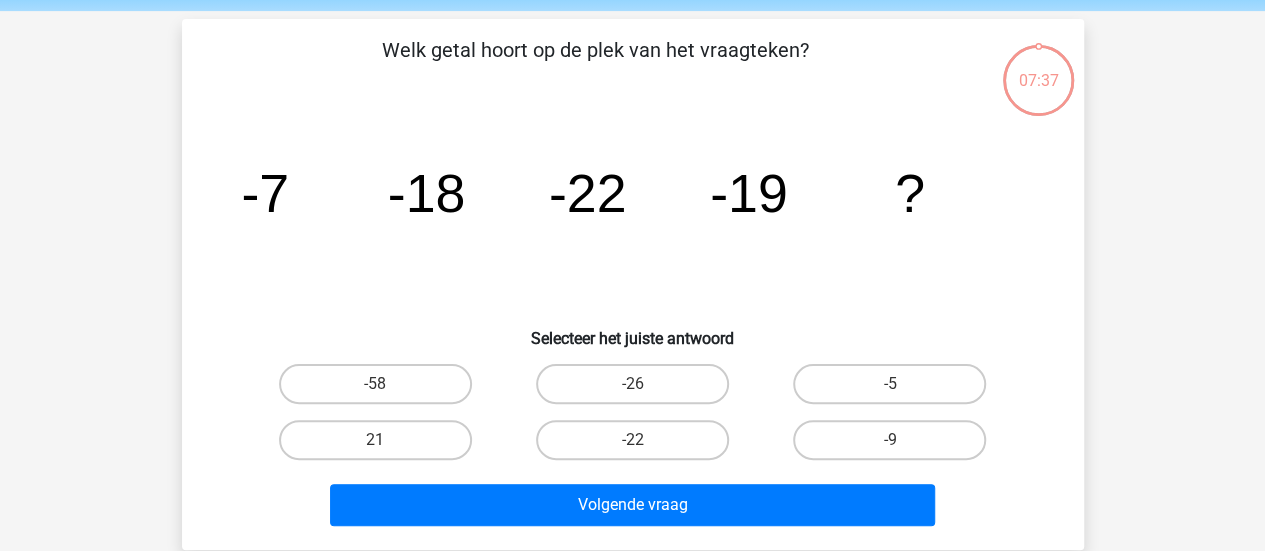 click on "-9" at bounding box center (896, 446) 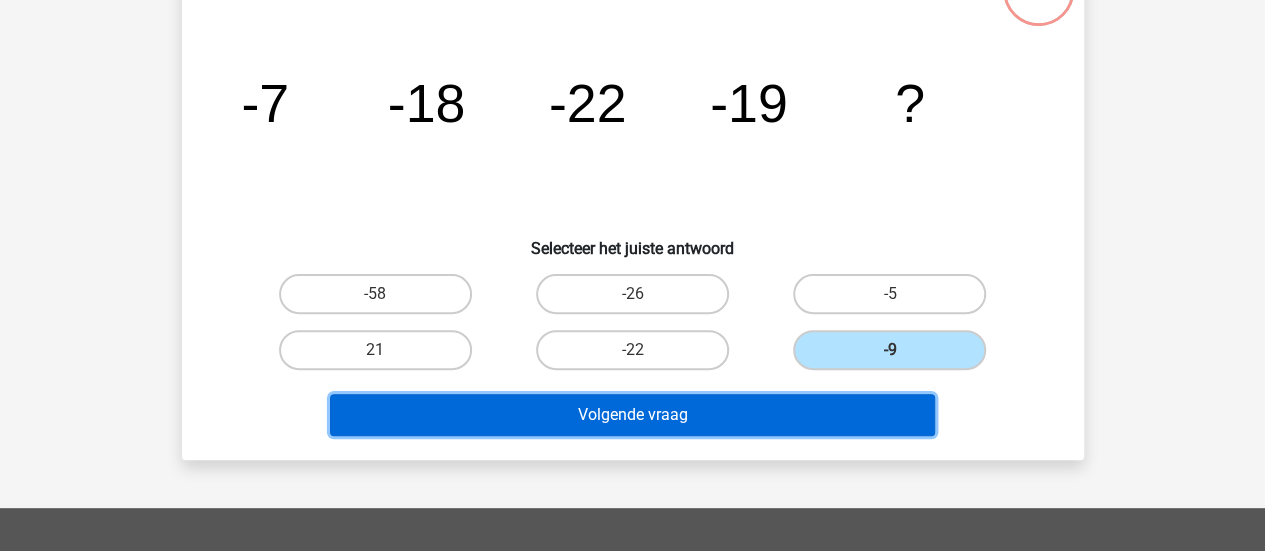 click on "Volgende vraag" at bounding box center (632, 415) 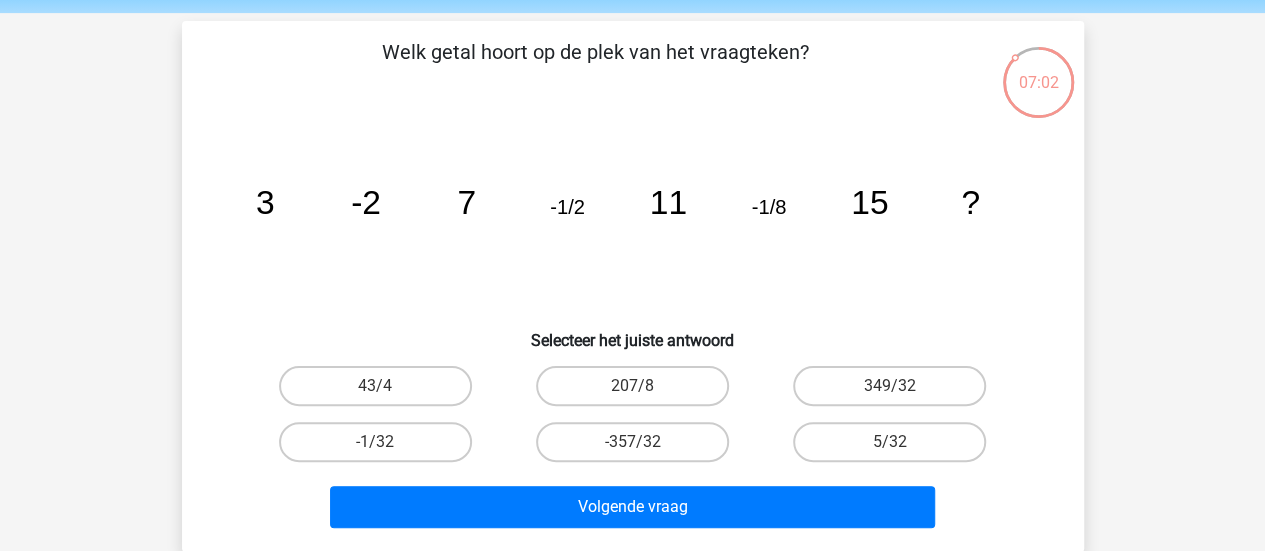 scroll, scrollTop: 76, scrollLeft: 0, axis: vertical 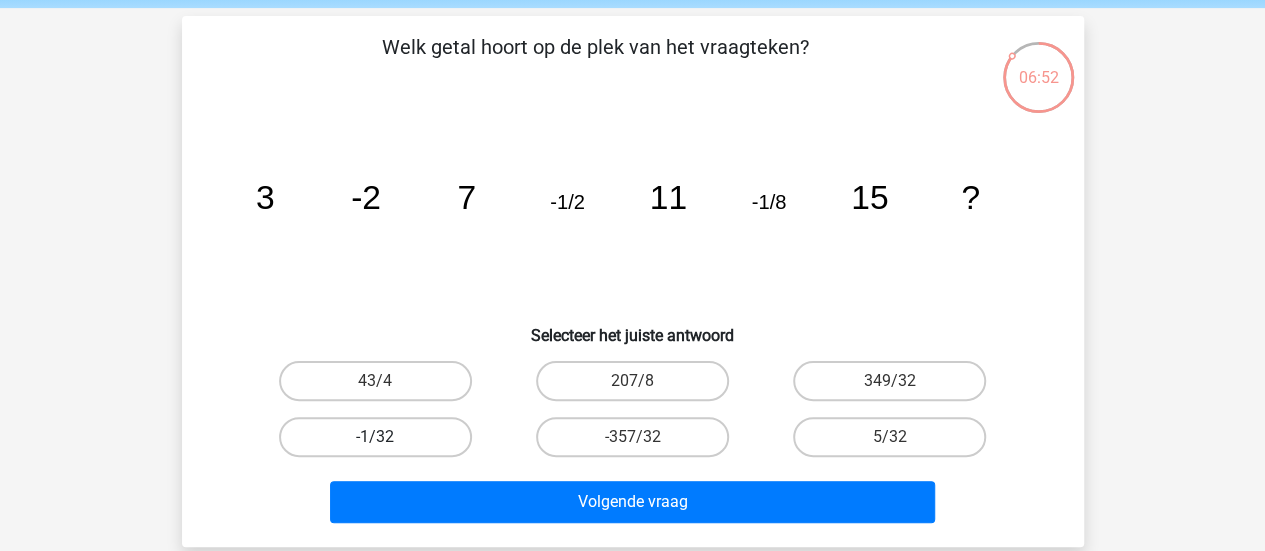 click on "-1/32" at bounding box center (375, 437) 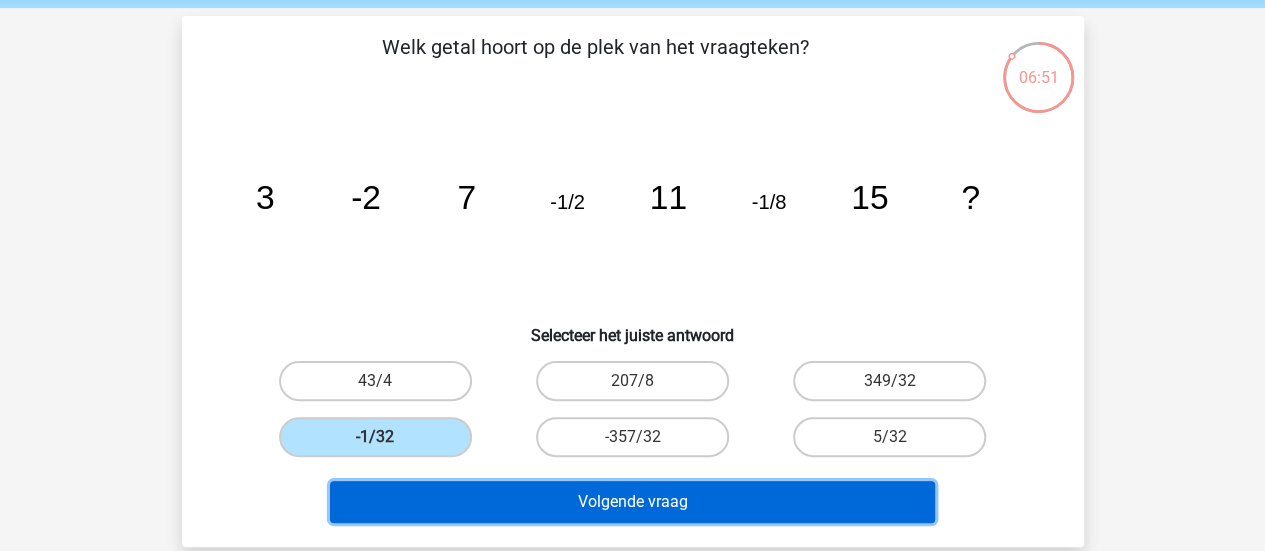 click on "Volgende vraag" at bounding box center (632, 502) 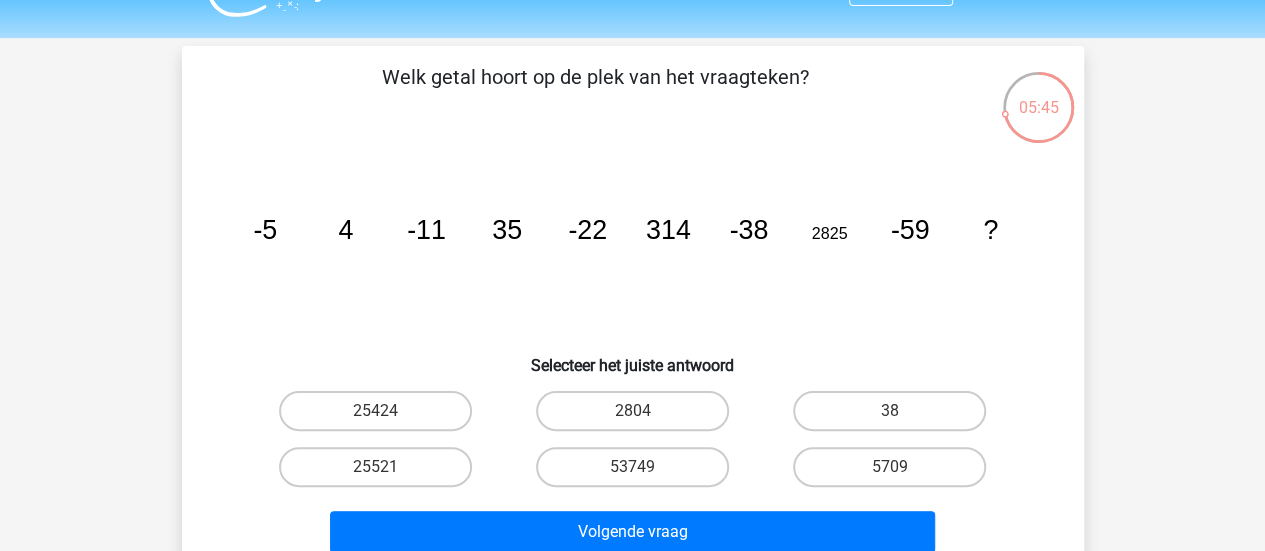 scroll, scrollTop: 83, scrollLeft: 0, axis: vertical 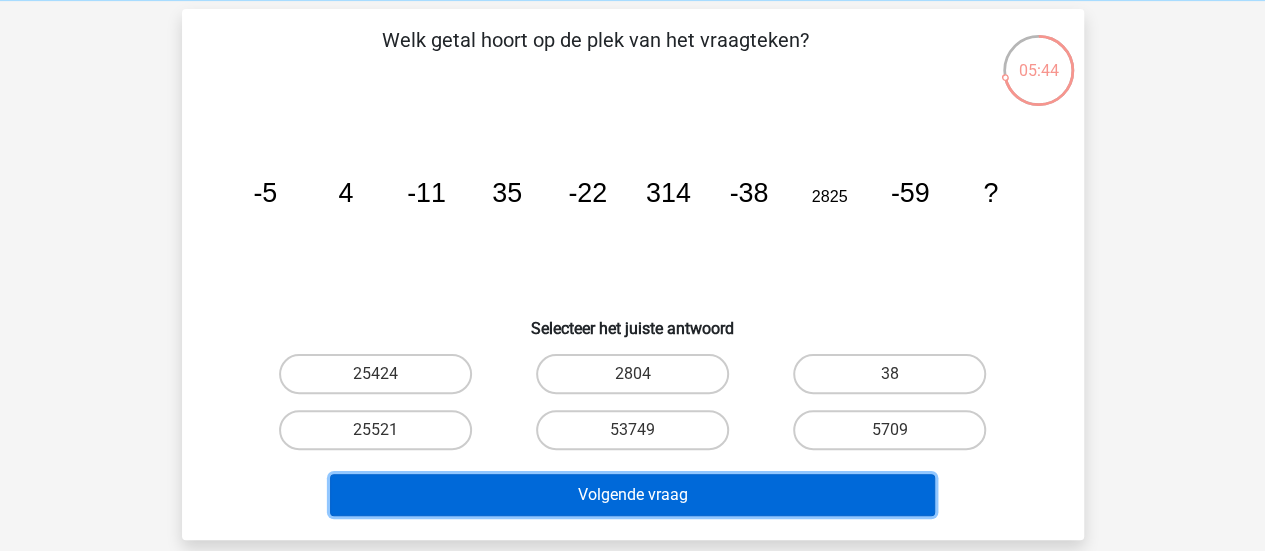 click on "Volgende vraag" at bounding box center [632, 495] 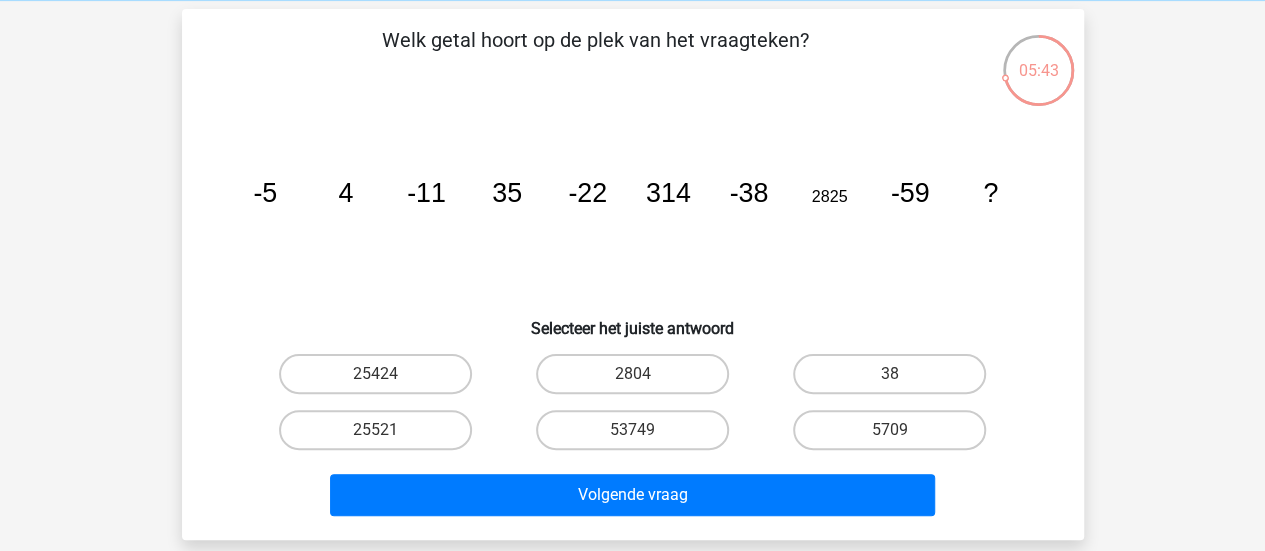 click on "image/svg+xml
-5
4
-11
35
-22
314
-38
2825
-59
?" 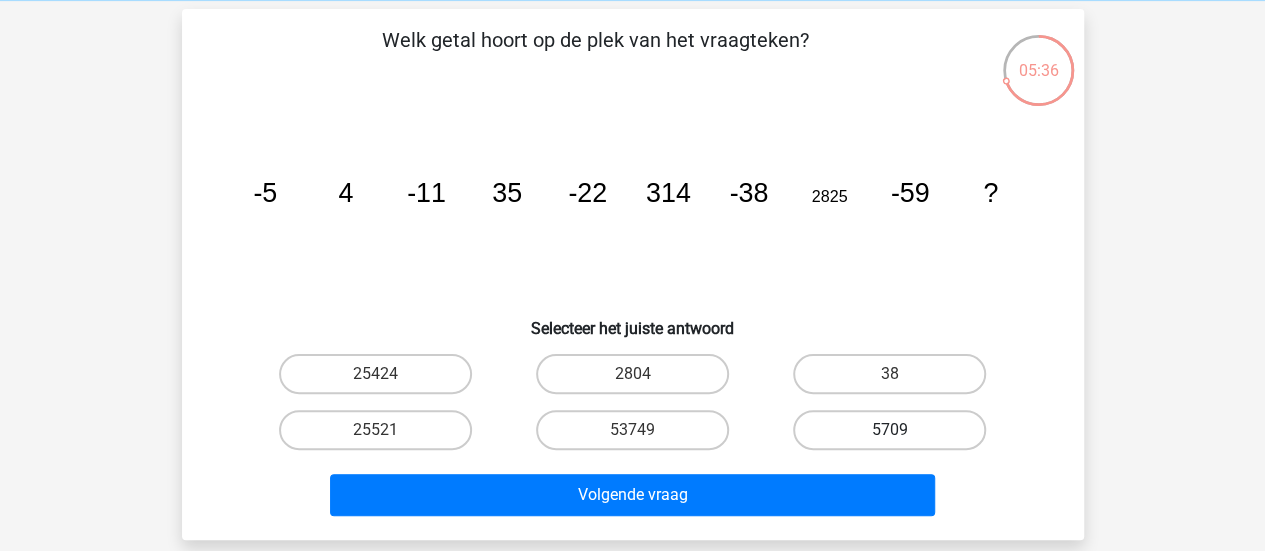 click on "5709" at bounding box center (889, 430) 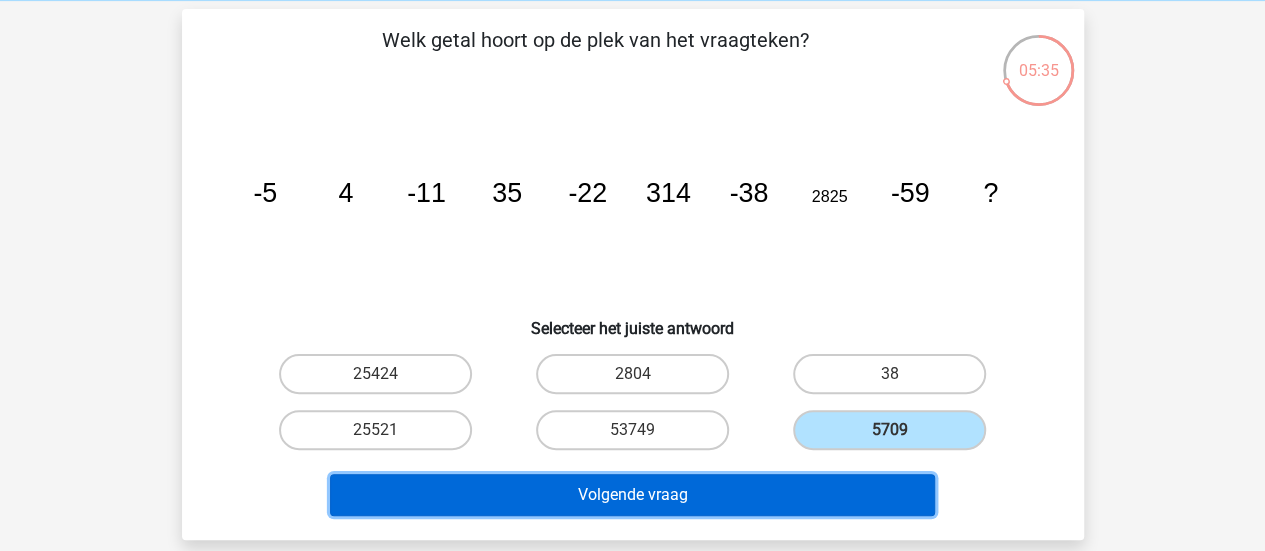 click on "Volgende vraag" at bounding box center (632, 495) 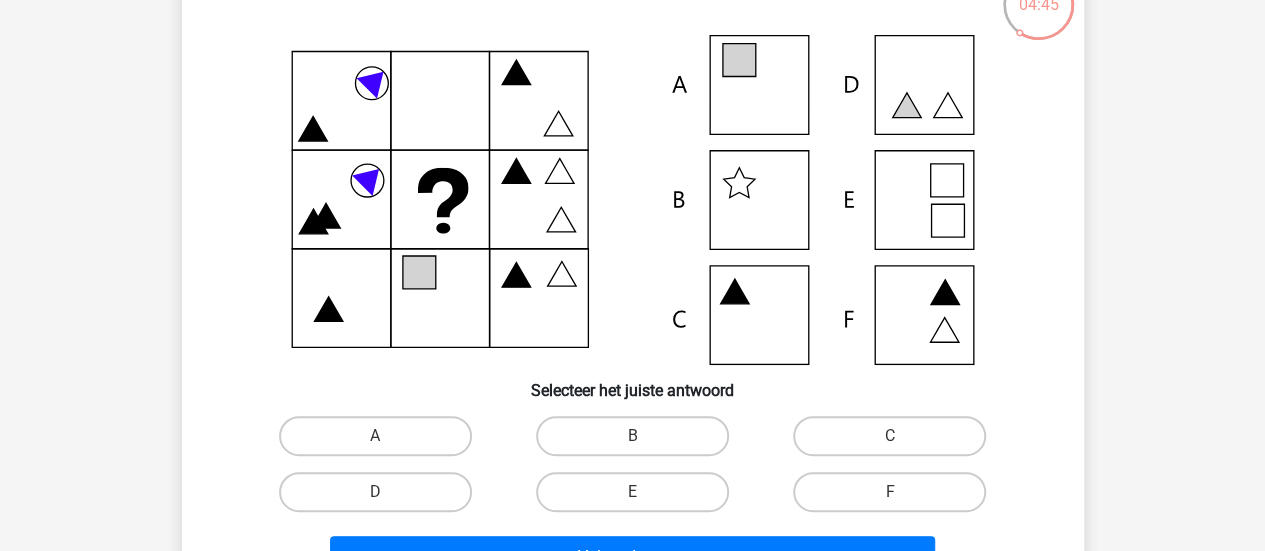 scroll, scrollTop: 154, scrollLeft: 0, axis: vertical 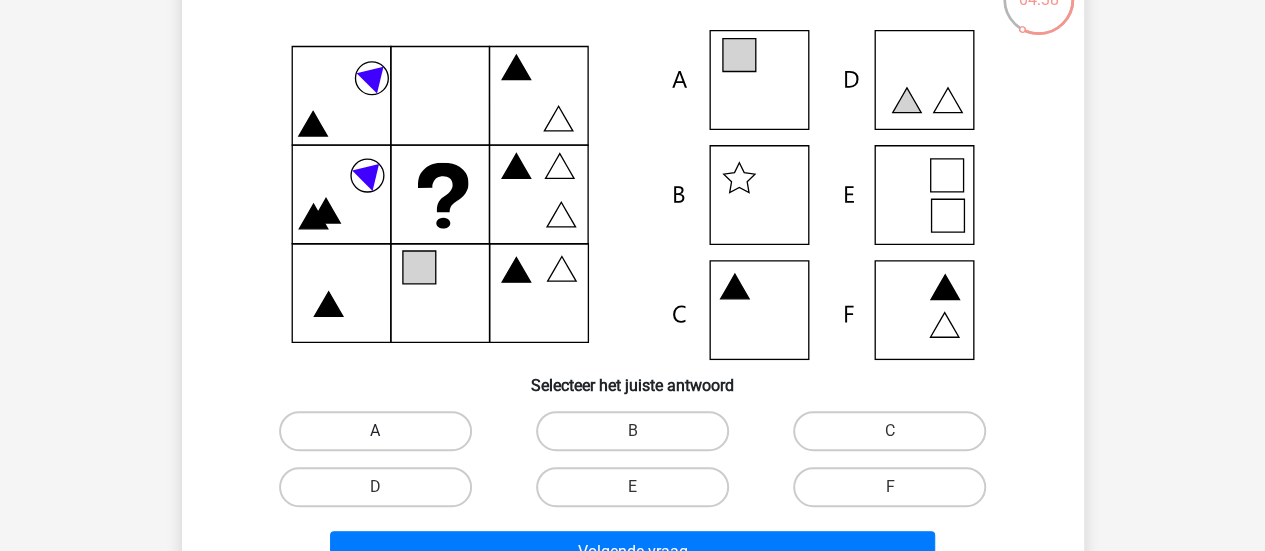 click on "A" at bounding box center (375, 431) 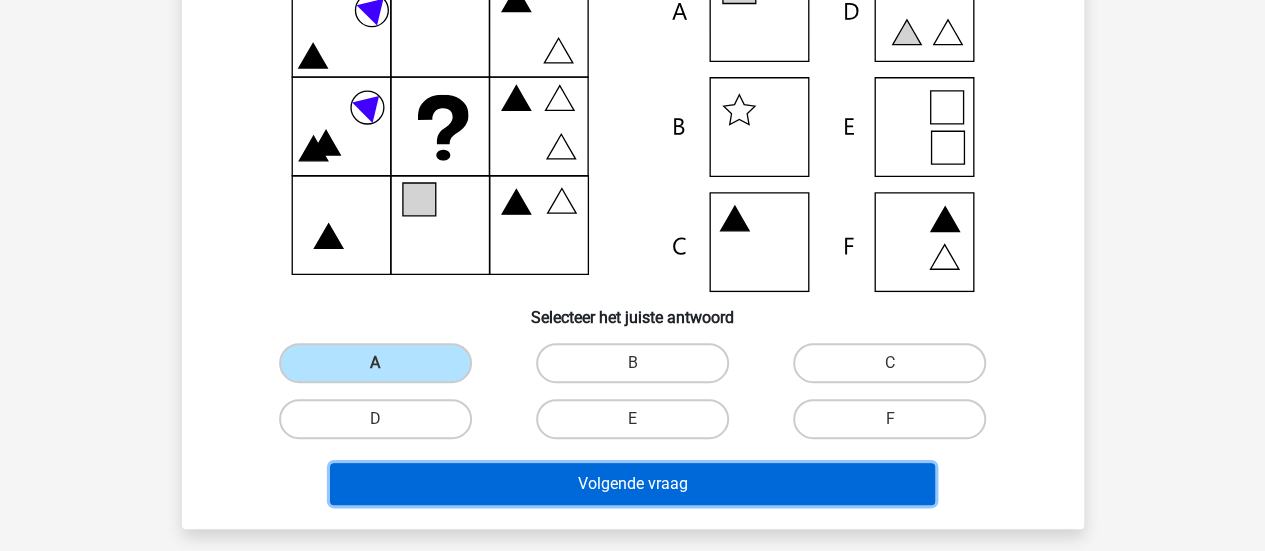 click on "Volgende vraag" at bounding box center [632, 484] 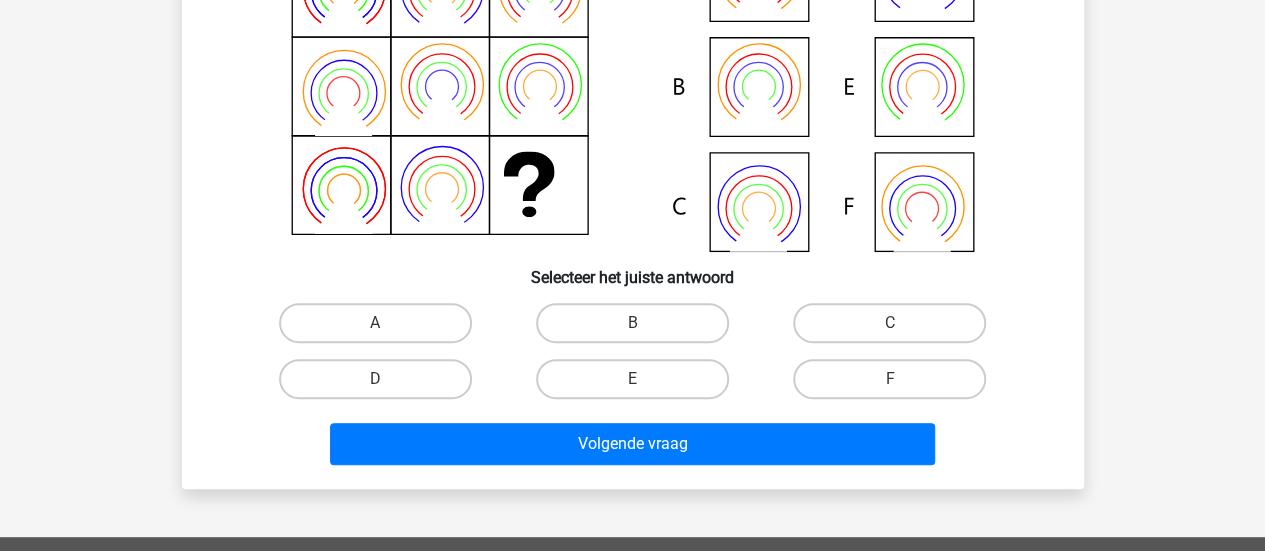 scroll, scrollTop: 264, scrollLeft: 0, axis: vertical 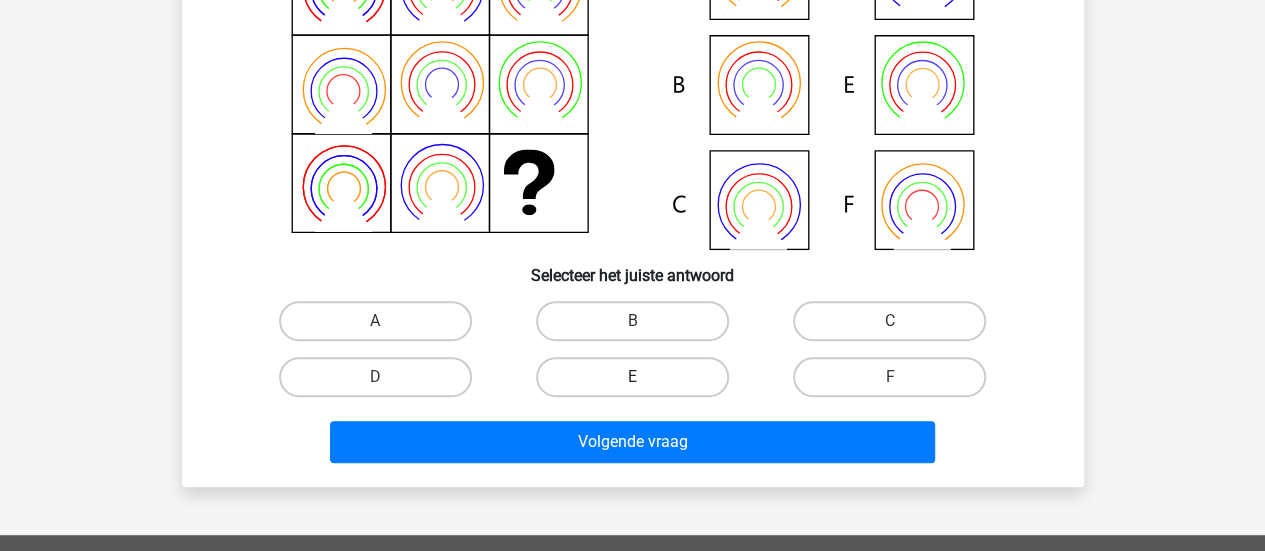 click on "E" at bounding box center (632, 377) 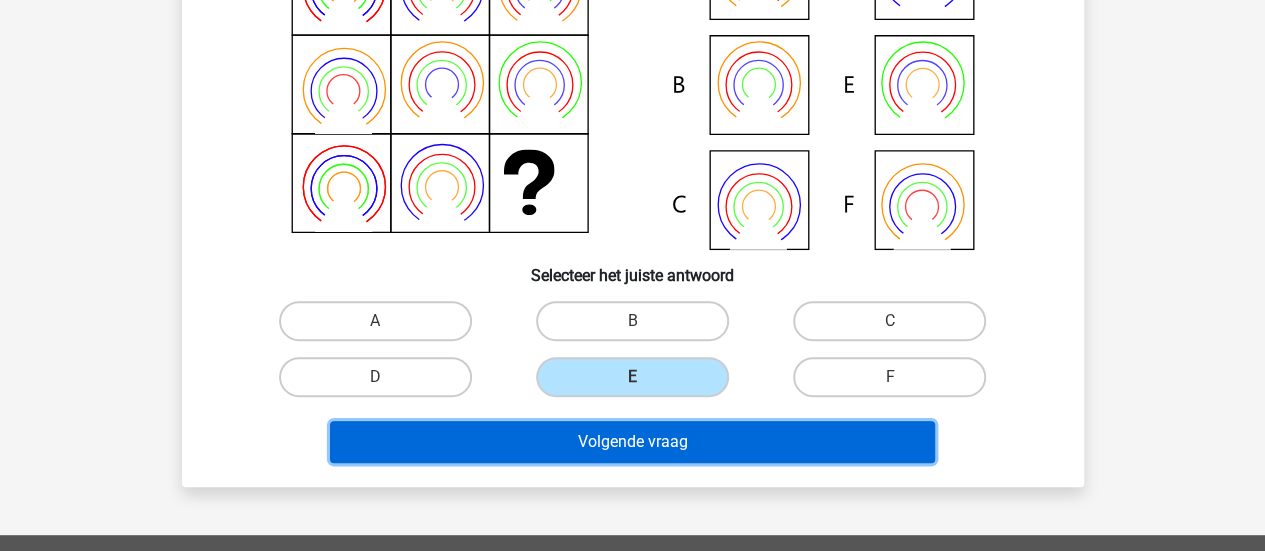 click on "Volgende vraag" at bounding box center [632, 442] 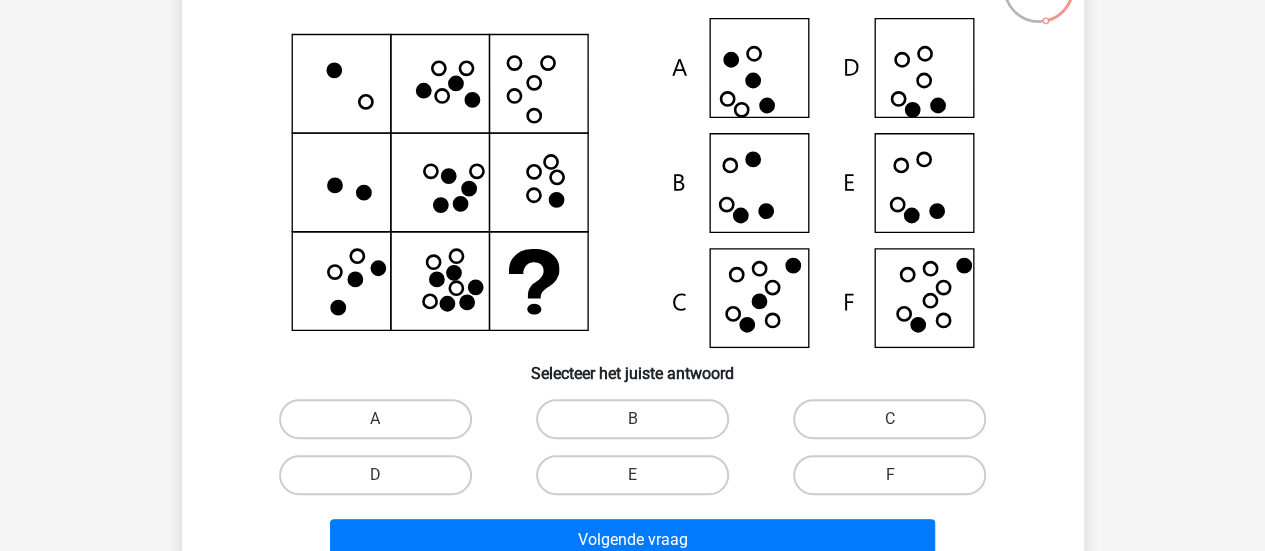 scroll, scrollTop: 167, scrollLeft: 0, axis: vertical 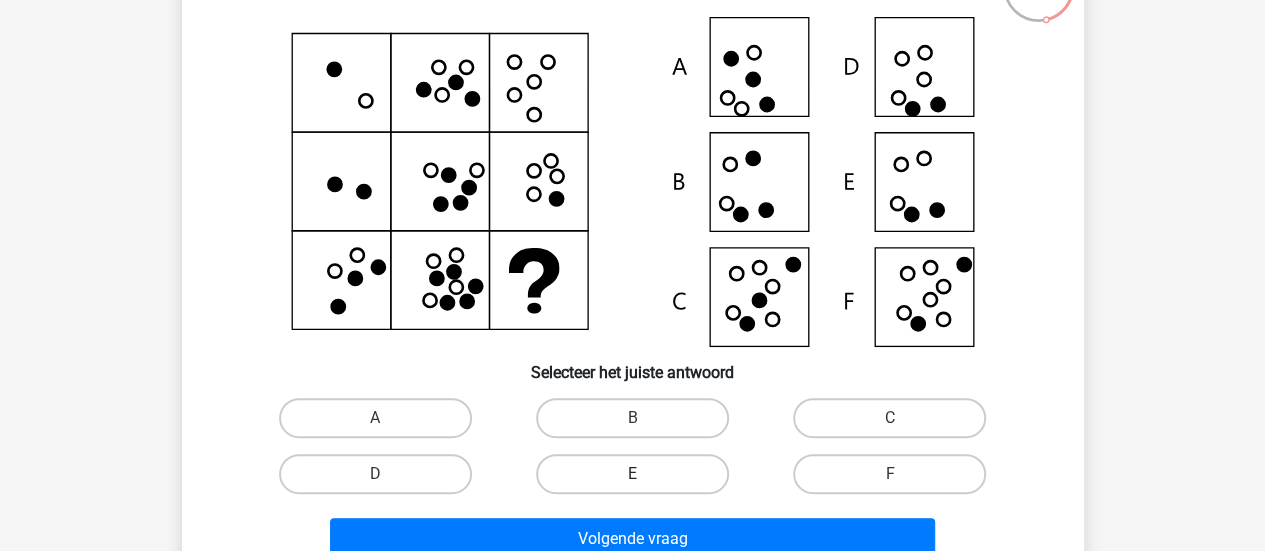 click on "E" at bounding box center (632, 474) 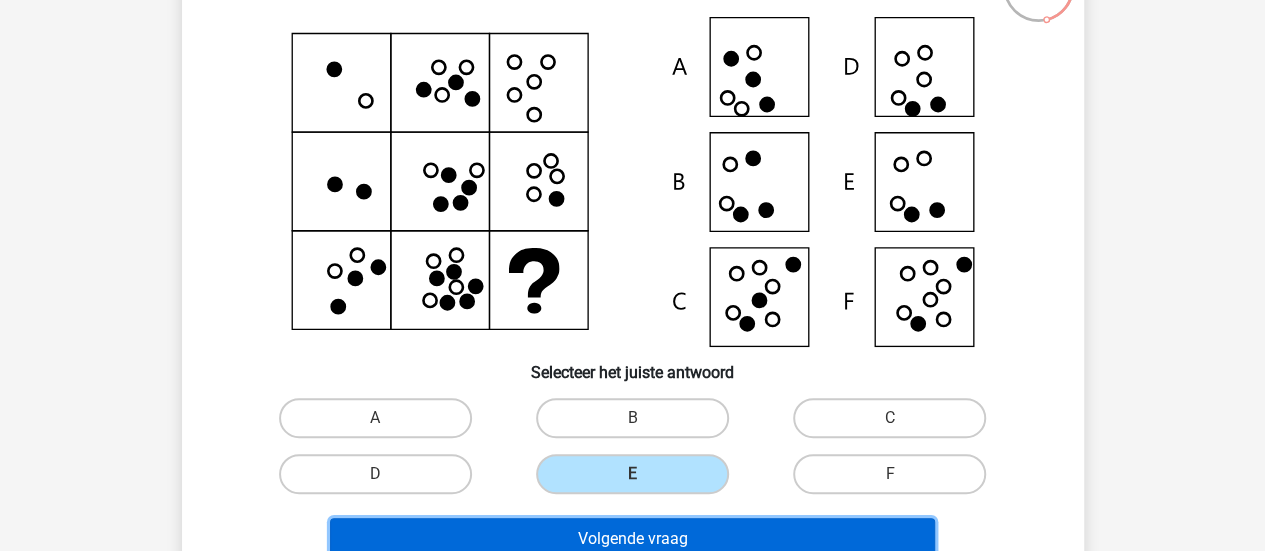 click on "Volgende vraag" at bounding box center (632, 539) 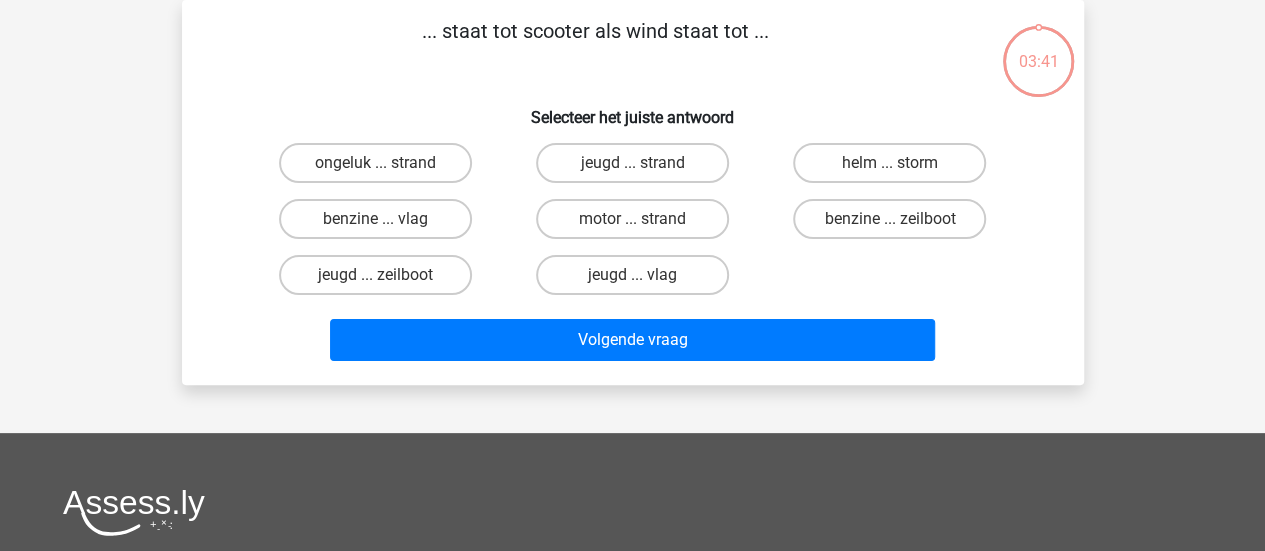 scroll, scrollTop: 0, scrollLeft: 0, axis: both 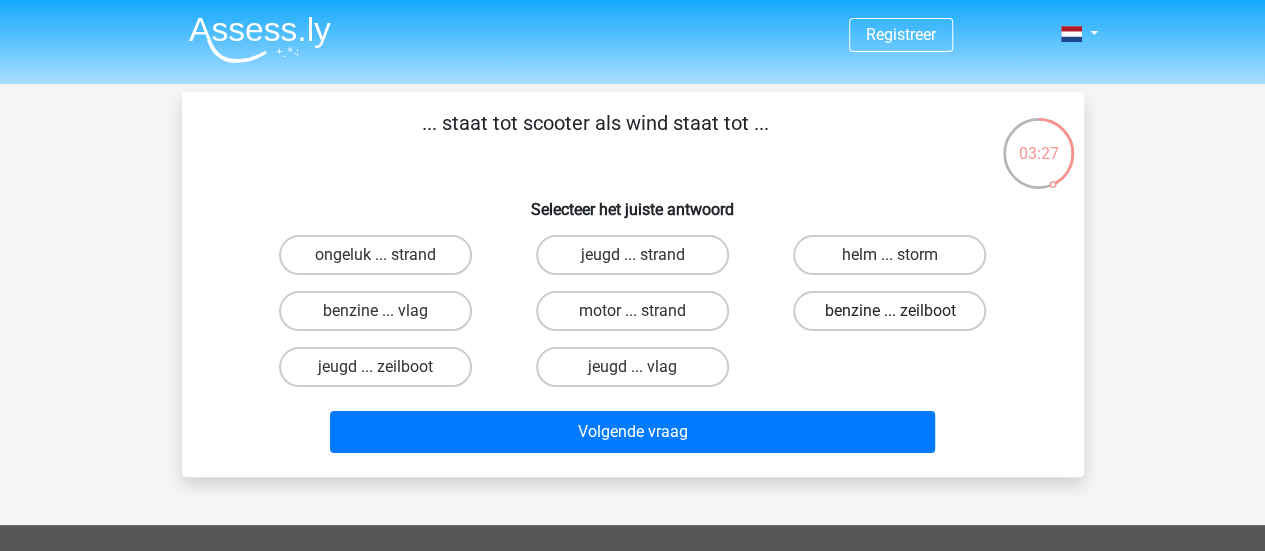 click on "benzine ... zeilboot" at bounding box center (889, 311) 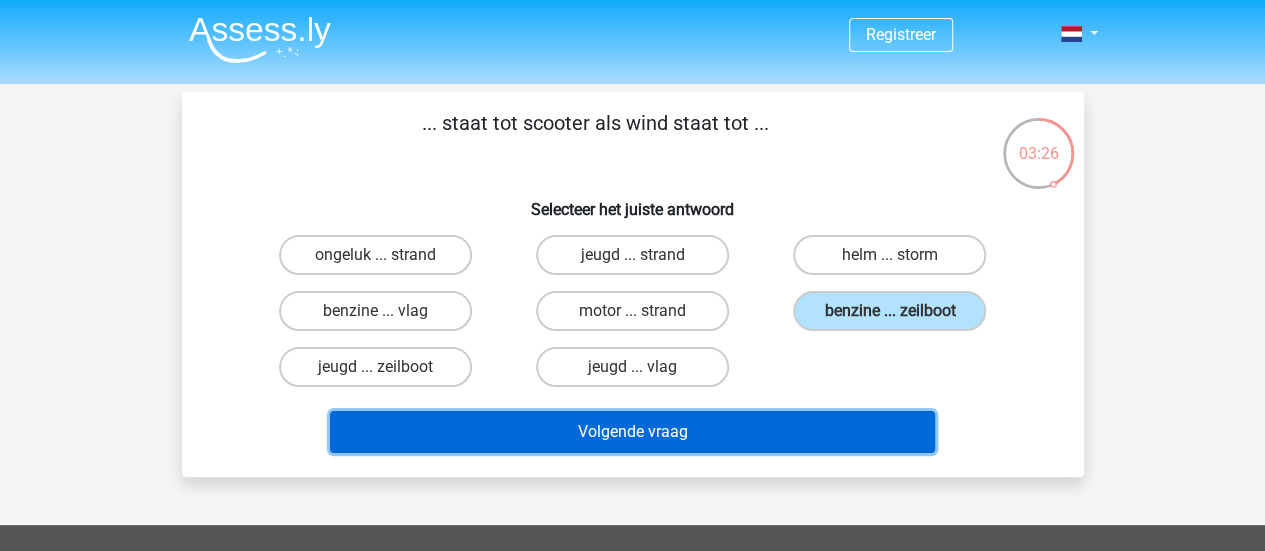click on "Volgende vraag" at bounding box center (632, 432) 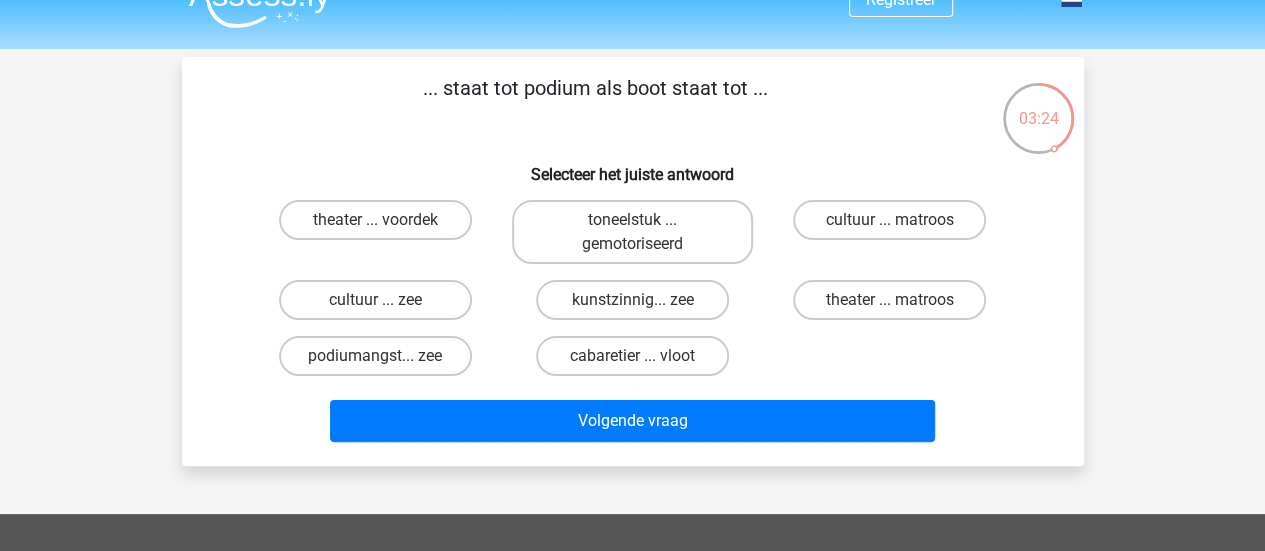 scroll, scrollTop: 30, scrollLeft: 0, axis: vertical 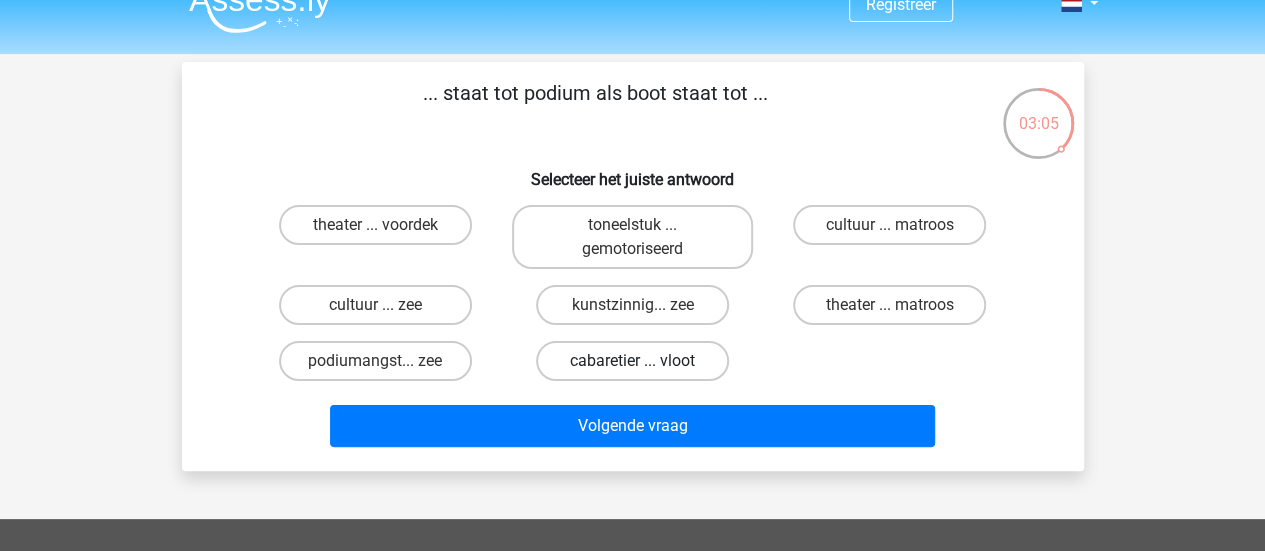 click on "cabaretier ... vloot" at bounding box center (632, 361) 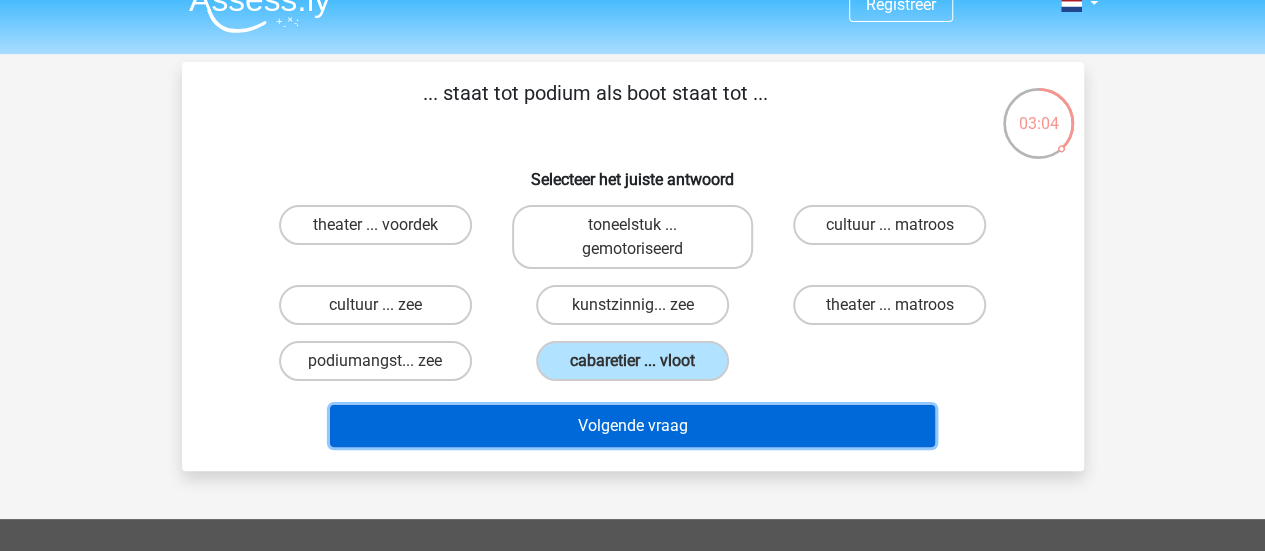 click on "Volgende vraag" at bounding box center (632, 426) 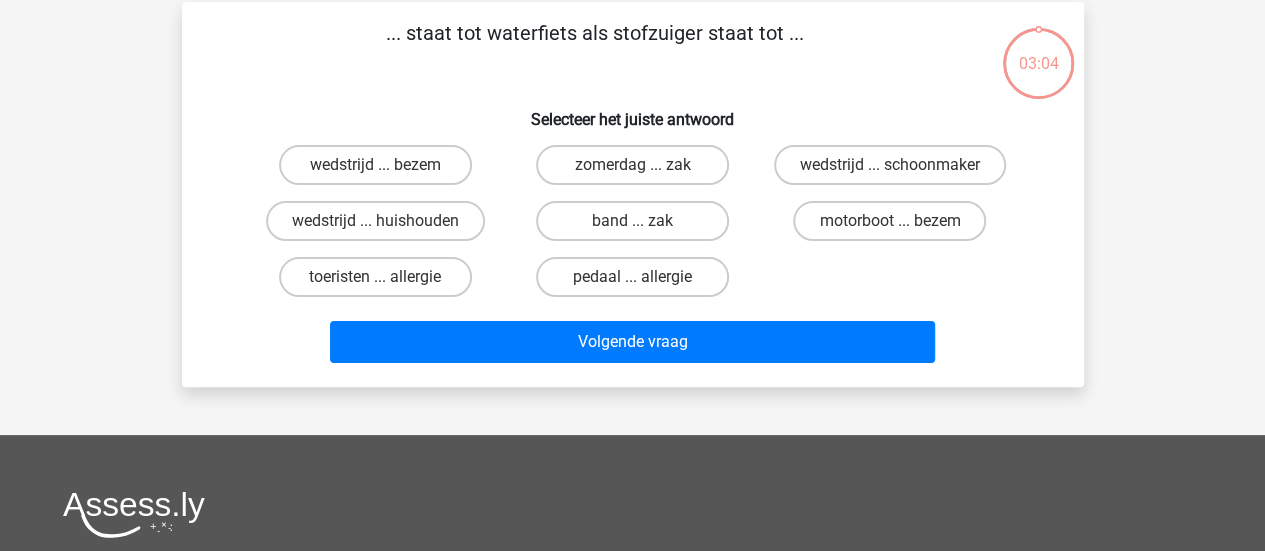 scroll, scrollTop: 92, scrollLeft: 0, axis: vertical 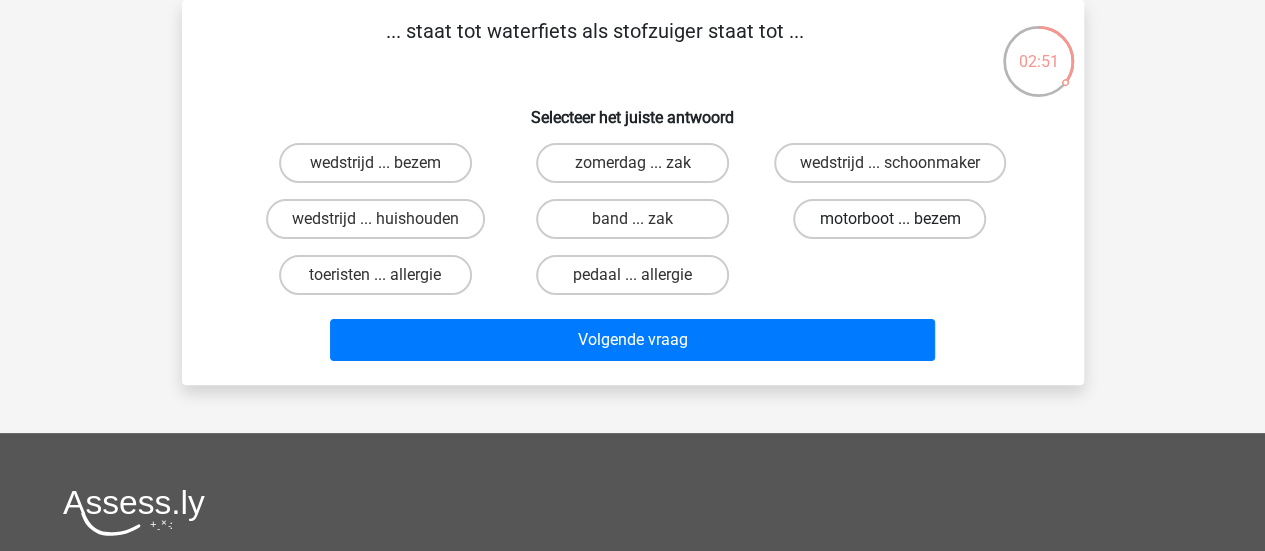 click on "motorboot ... bezem" at bounding box center (889, 219) 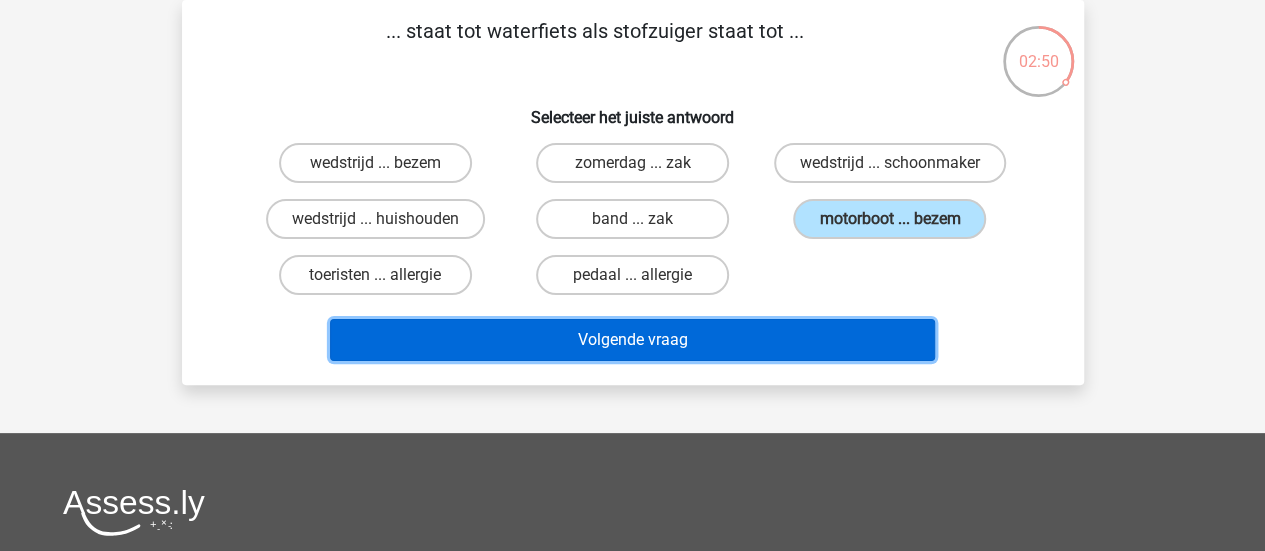 click on "Volgende vraag" at bounding box center (632, 340) 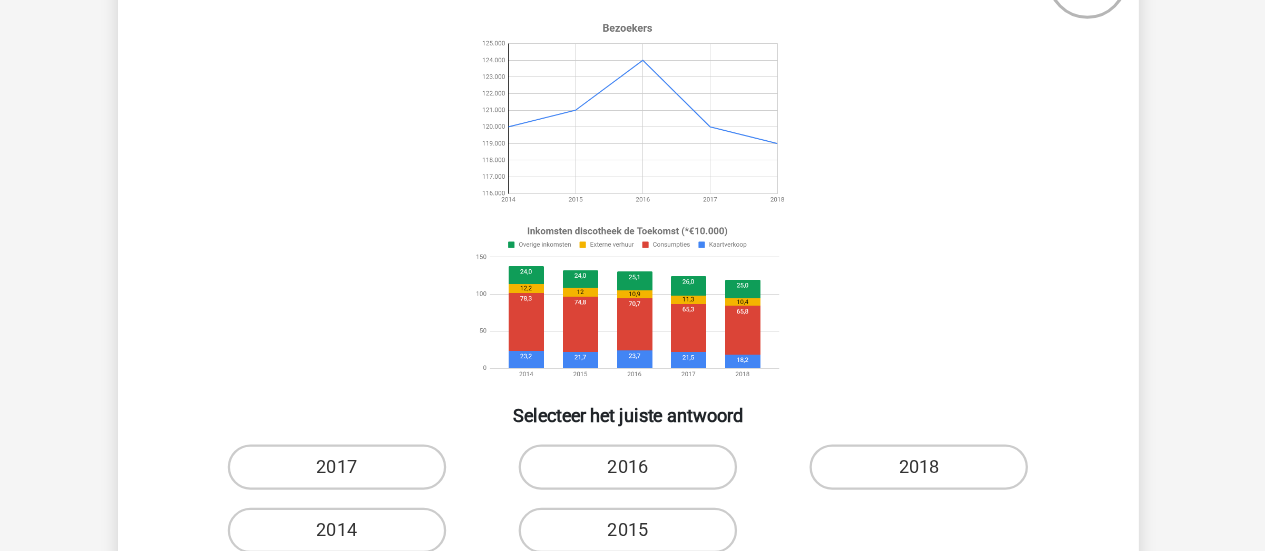scroll, scrollTop: 111, scrollLeft: 0, axis: vertical 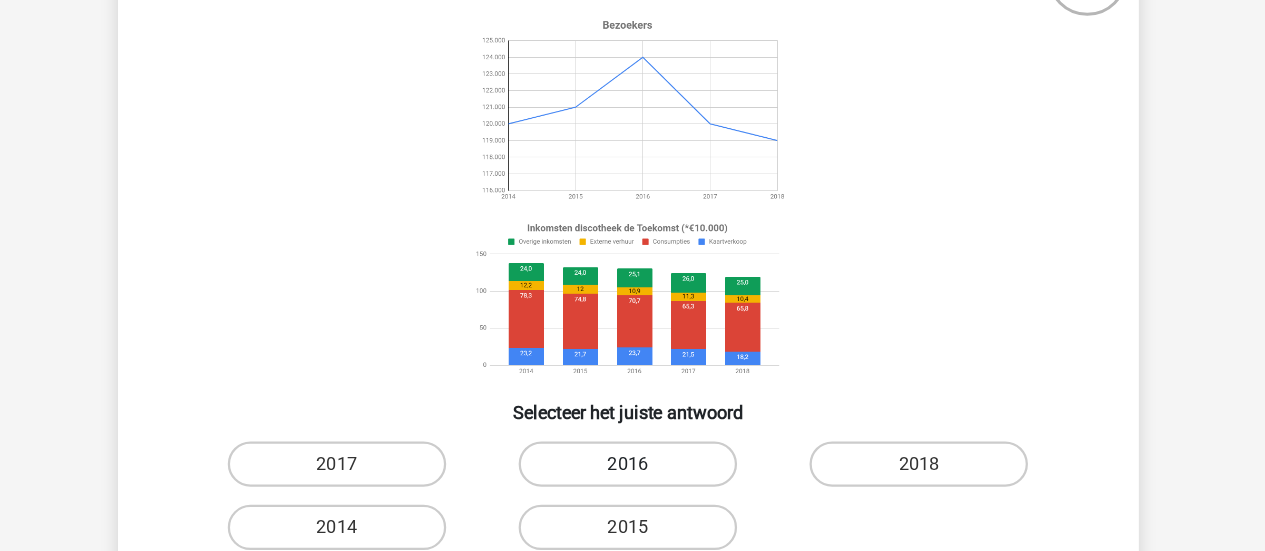 click on "2016" at bounding box center [632, 473] 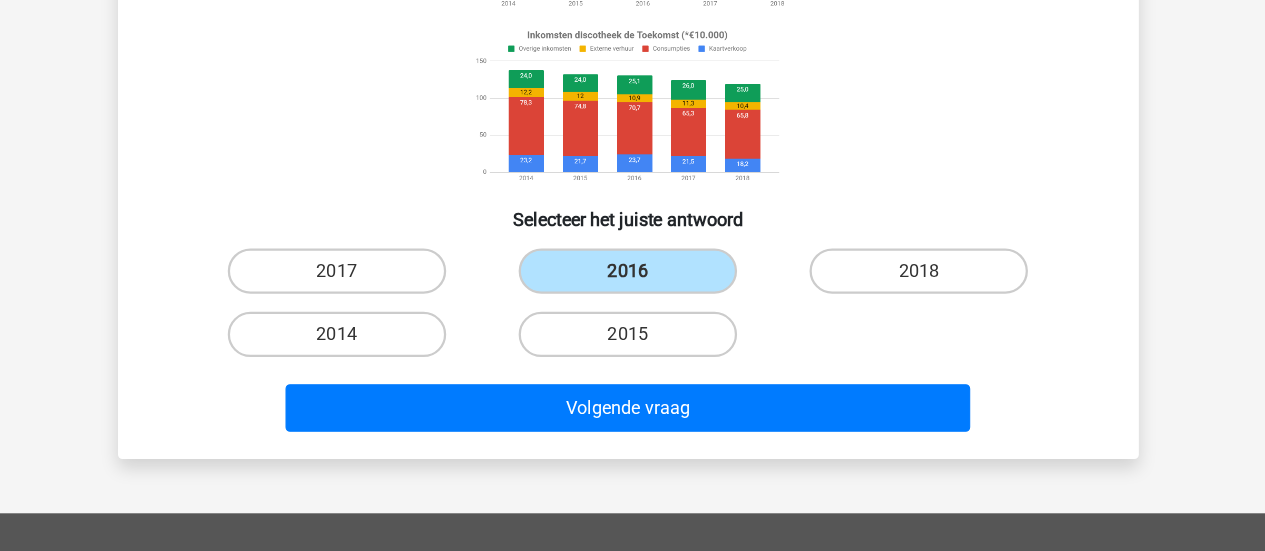 scroll, scrollTop: 298, scrollLeft: 0, axis: vertical 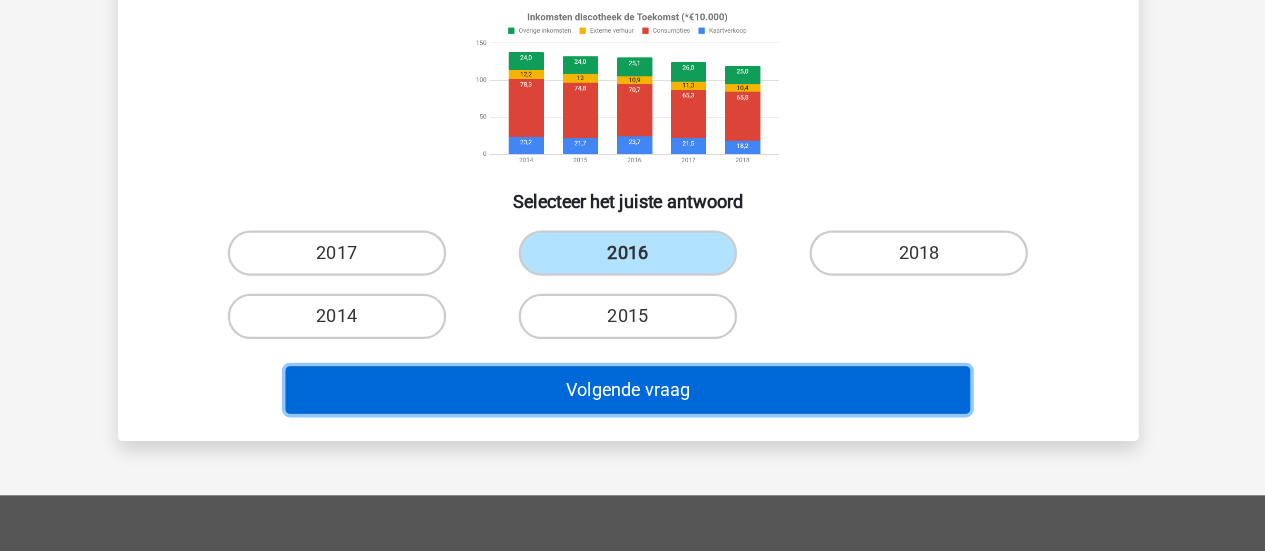 click on "Volgende vraag" at bounding box center [632, 408] 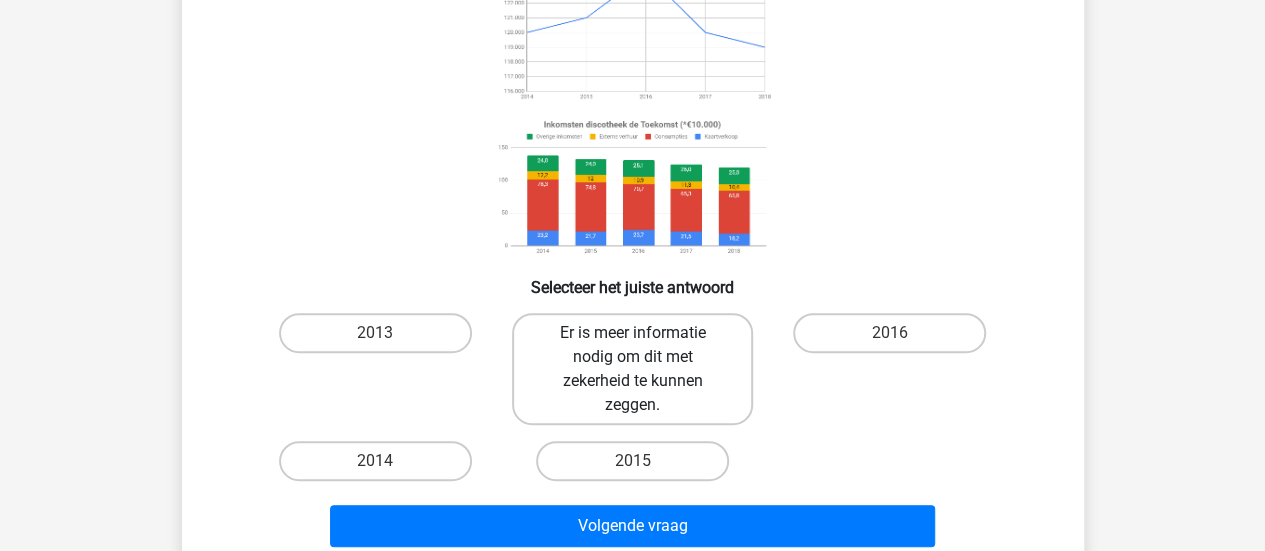 scroll, scrollTop: 247, scrollLeft: 0, axis: vertical 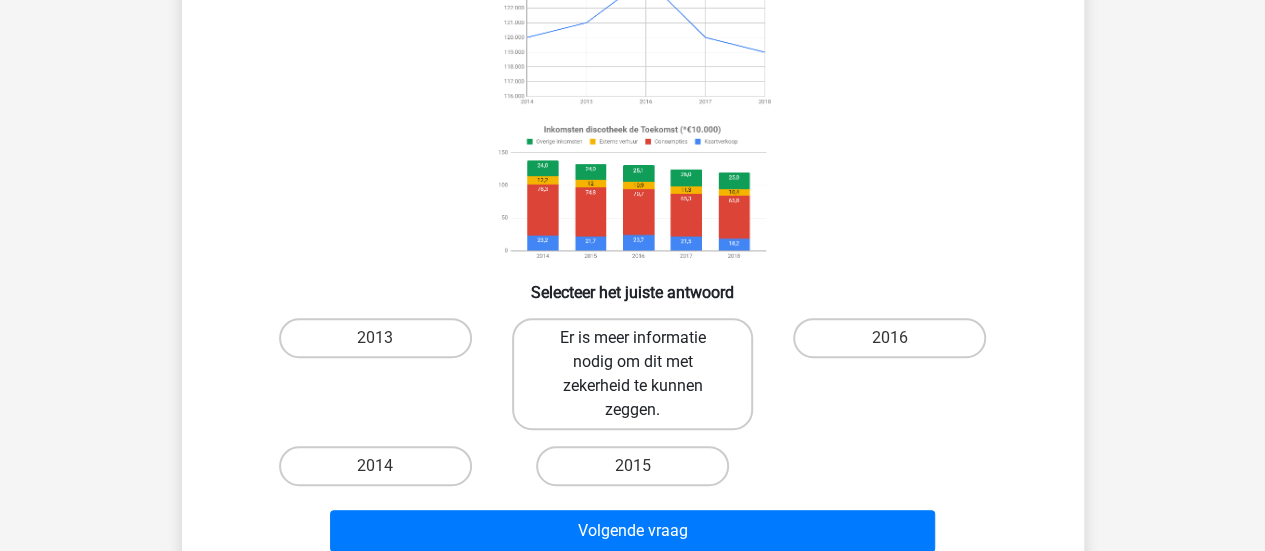 click on "Er is meer informatie nodig om dit met zekerheid te kunnen zeggen." at bounding box center (632, 374) 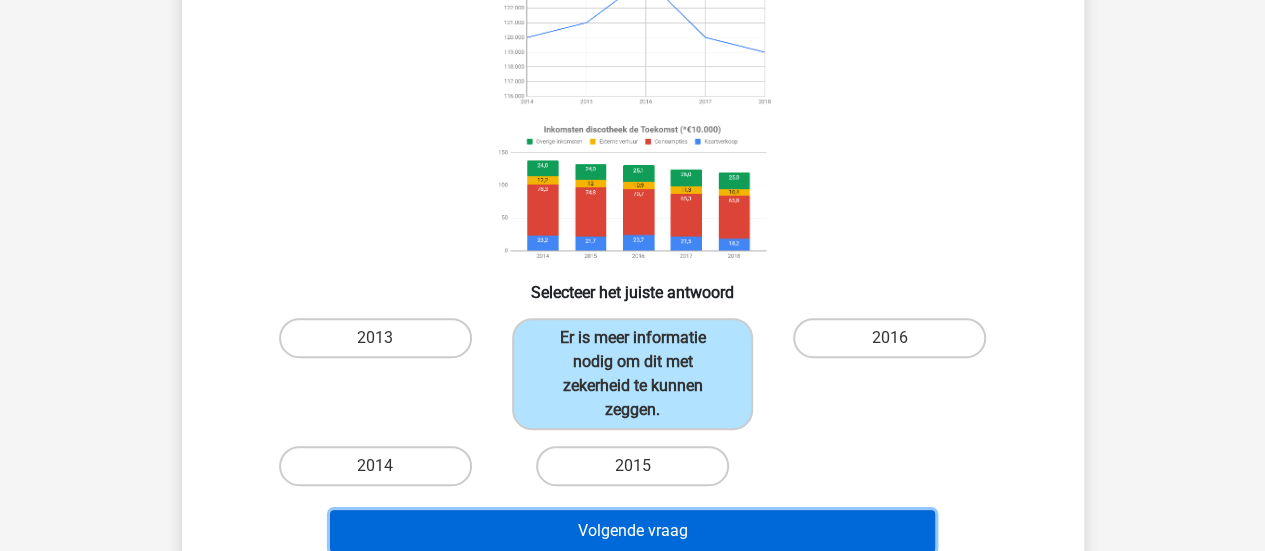 click on "Volgende vraag" at bounding box center (632, 531) 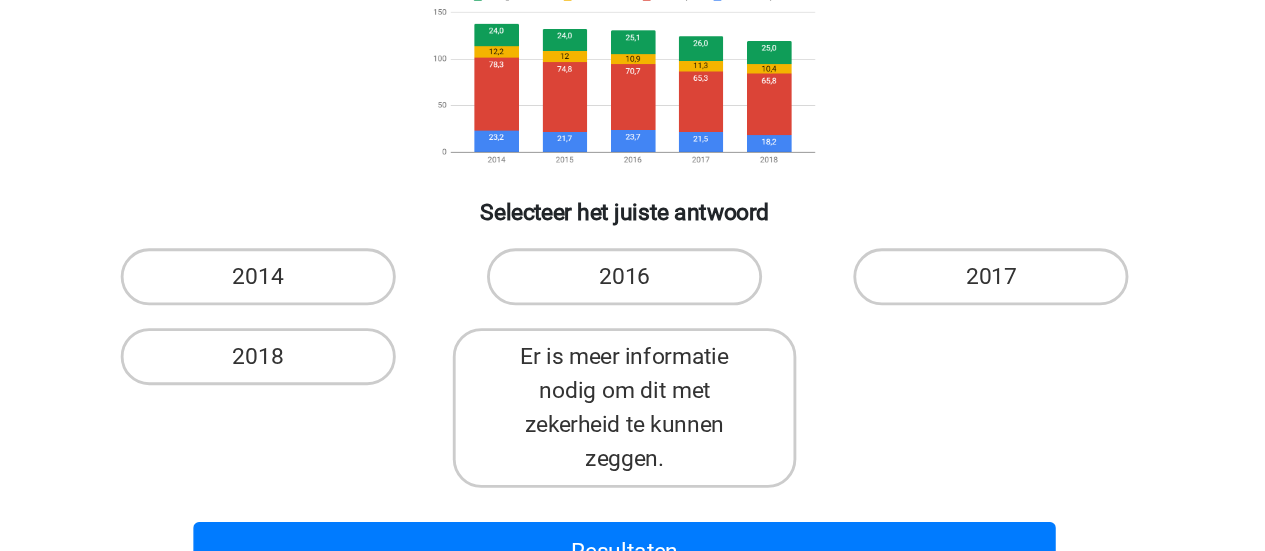 scroll, scrollTop: 232, scrollLeft: 0, axis: vertical 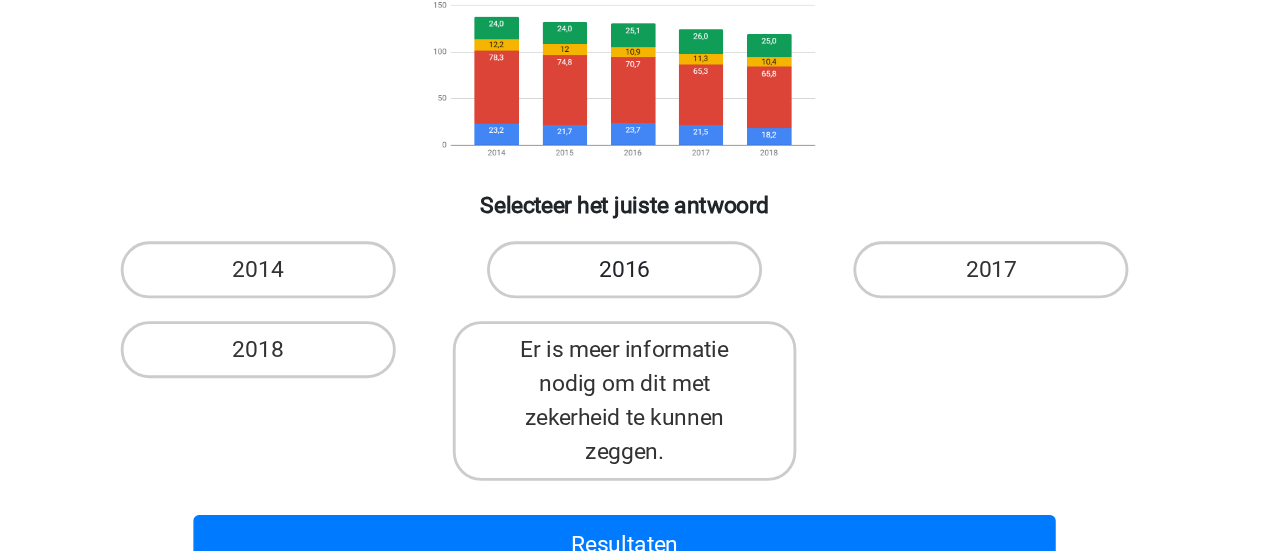 click on "2016" at bounding box center [632, 353] 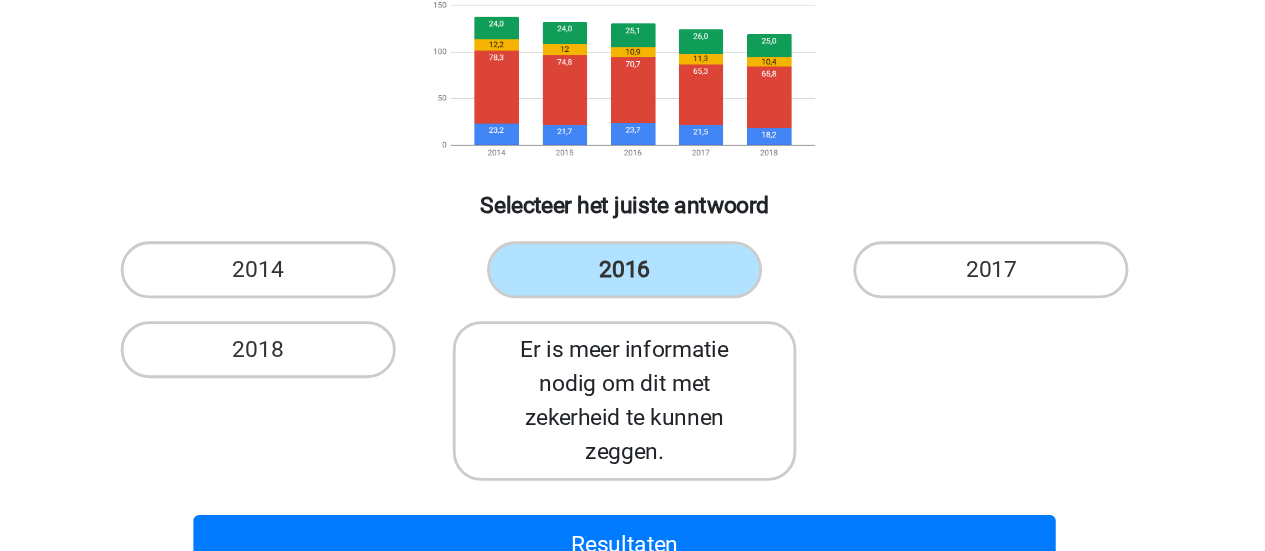 click on "Er is meer informatie nodig om dit met zekerheid te kunnen zeggen." at bounding box center (632, 445) 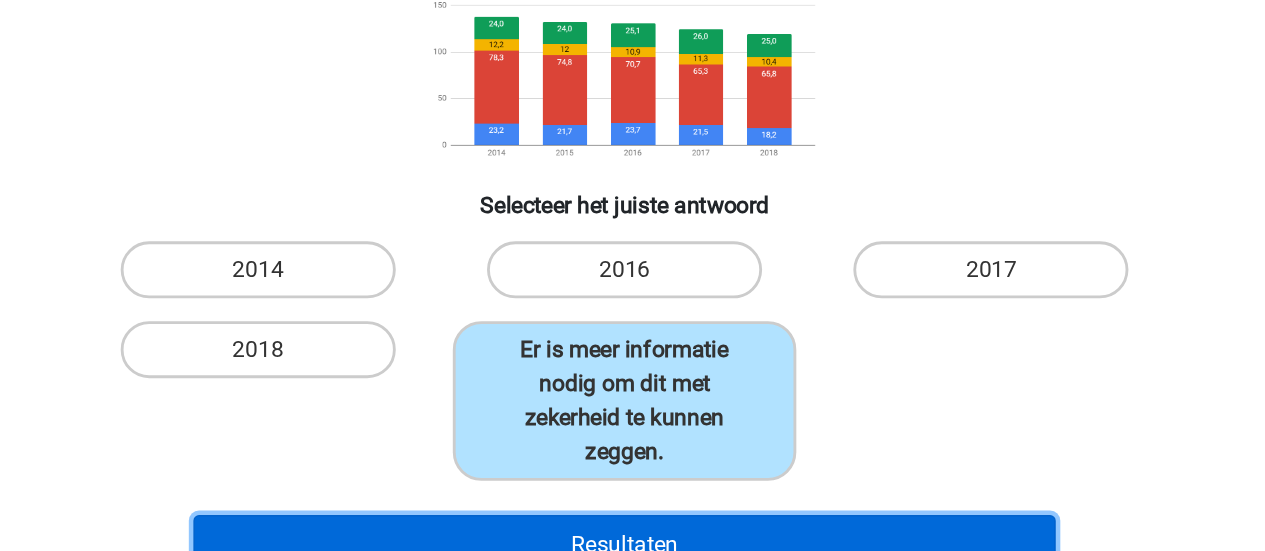click on "Resultaten" at bounding box center (632, 546) 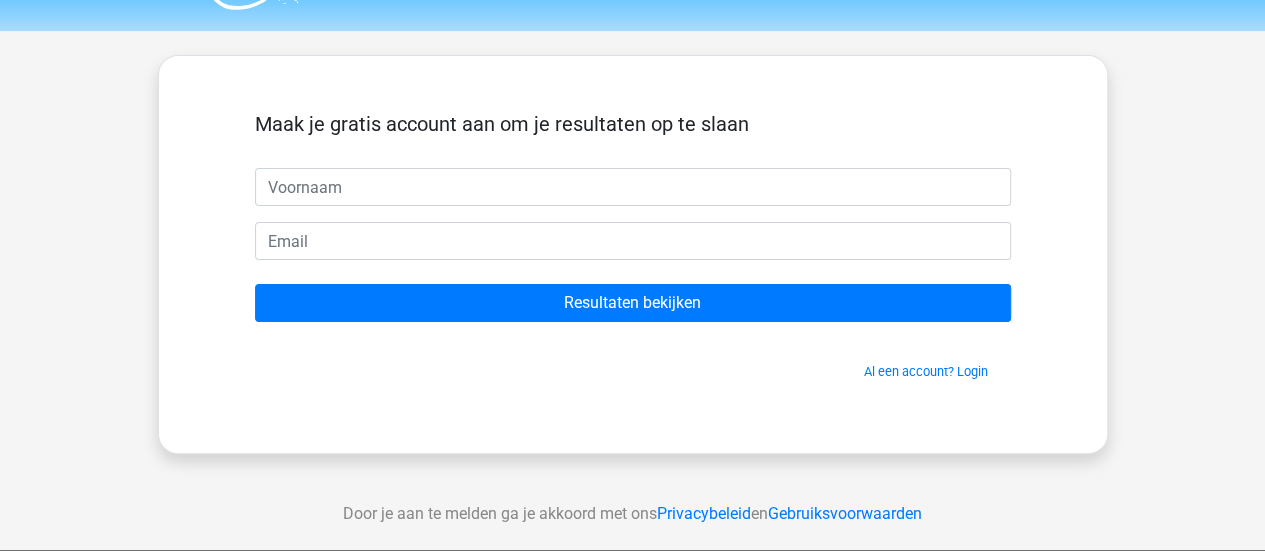 scroll, scrollTop: 0, scrollLeft: 0, axis: both 